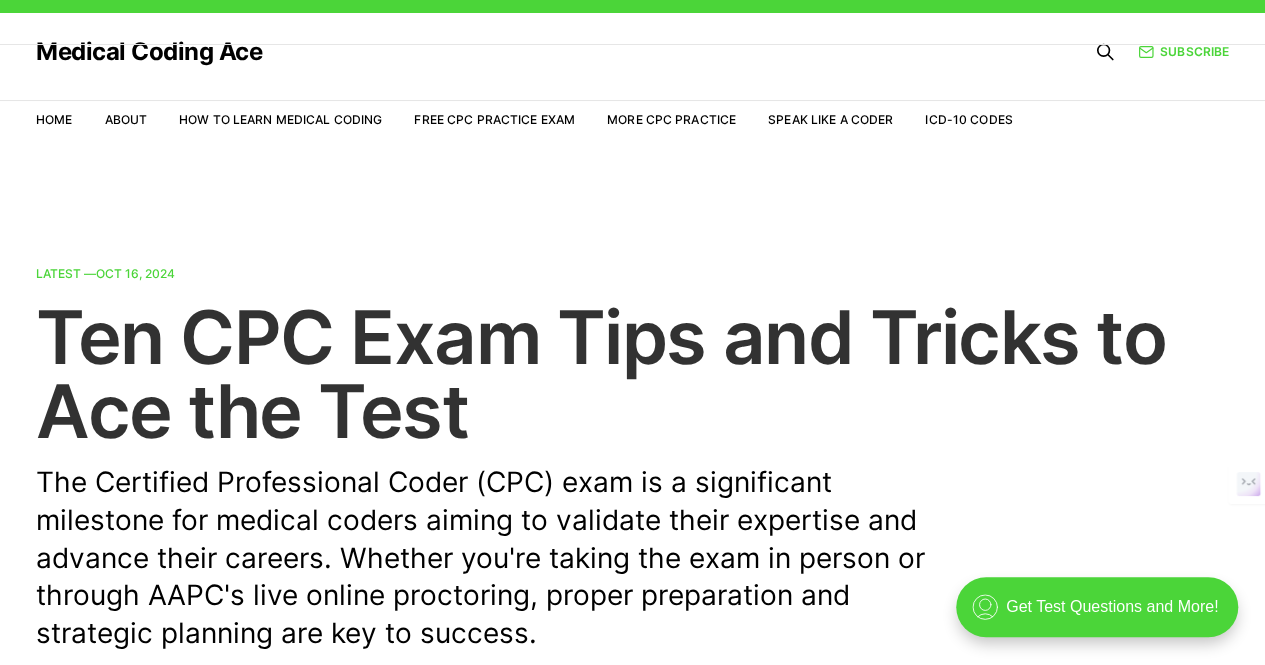 scroll, scrollTop: 0, scrollLeft: 0, axis: both 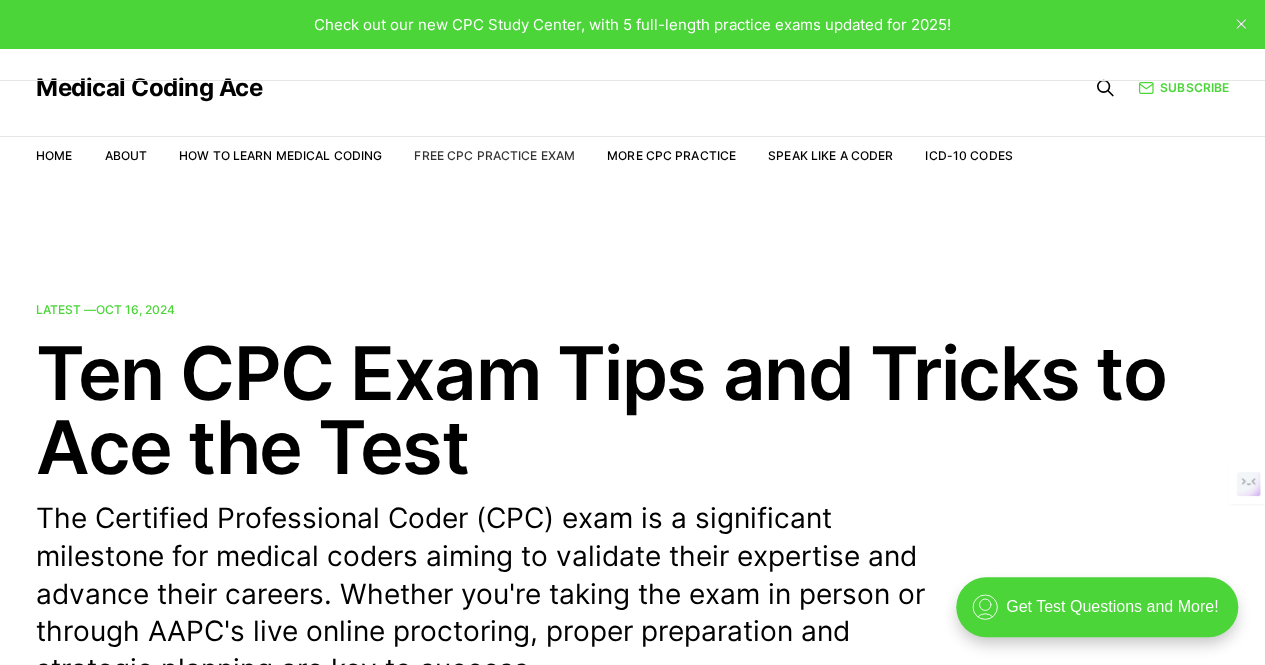 click on "Free CPC Practice Exam" at bounding box center (494, 155) 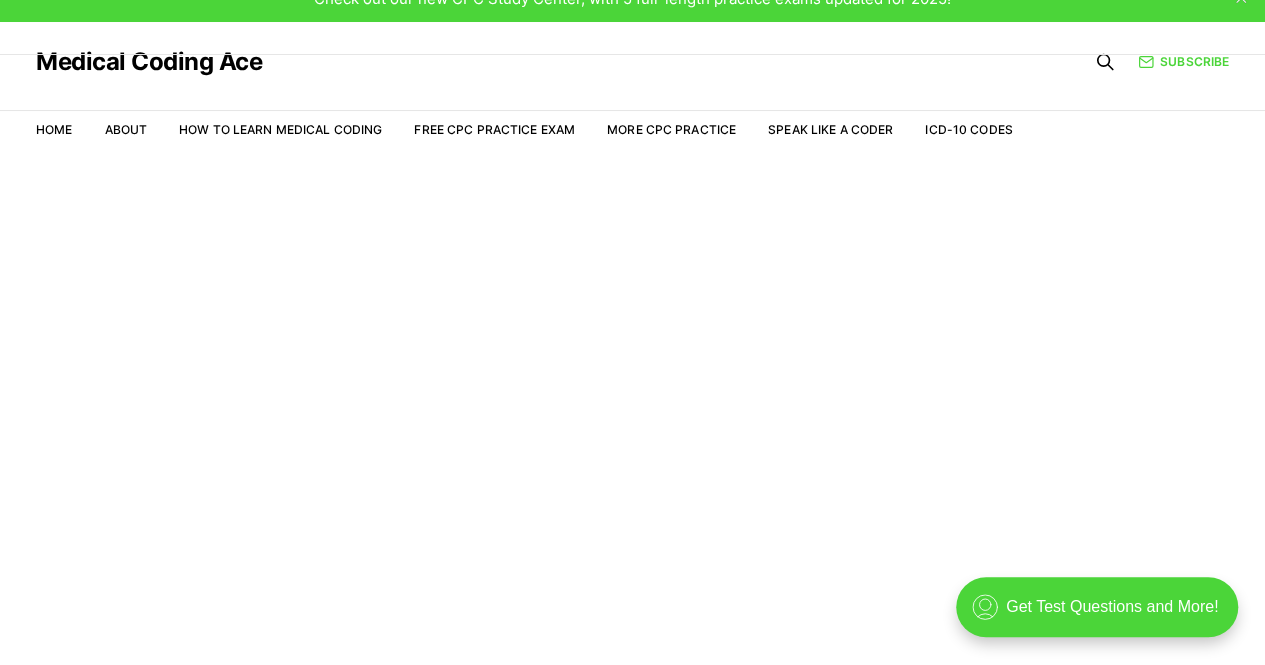 scroll, scrollTop: 48, scrollLeft: 0, axis: vertical 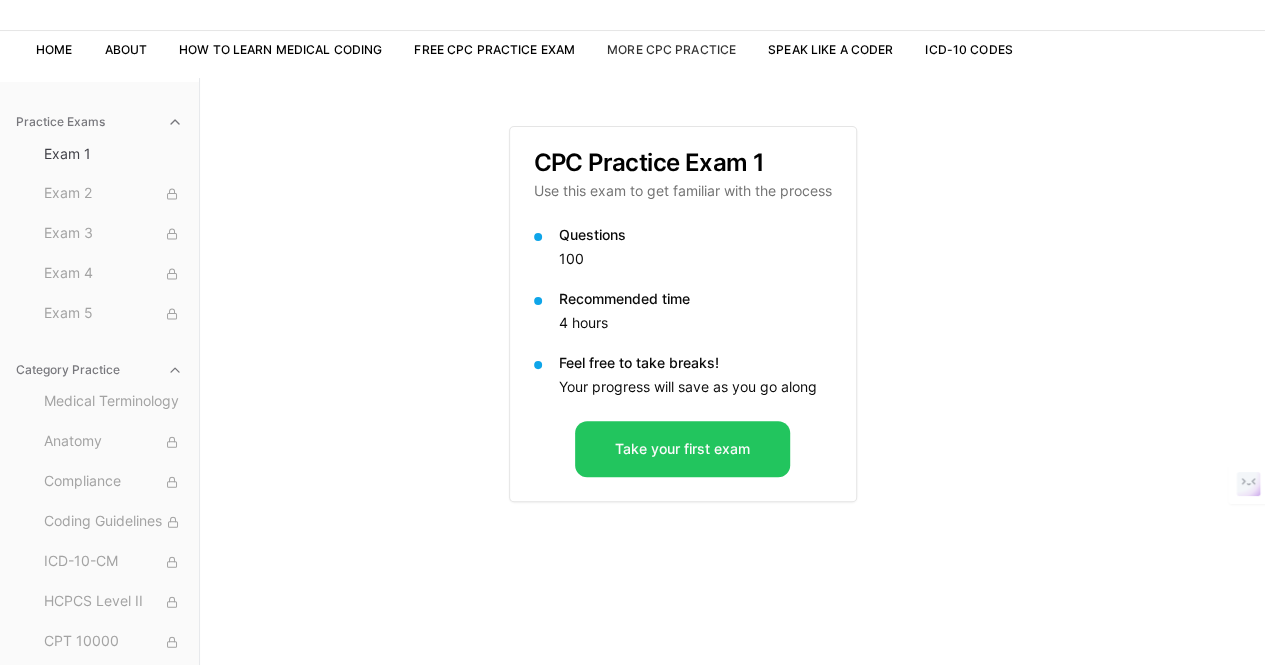 click on "More CPC Practice" at bounding box center [671, 49] 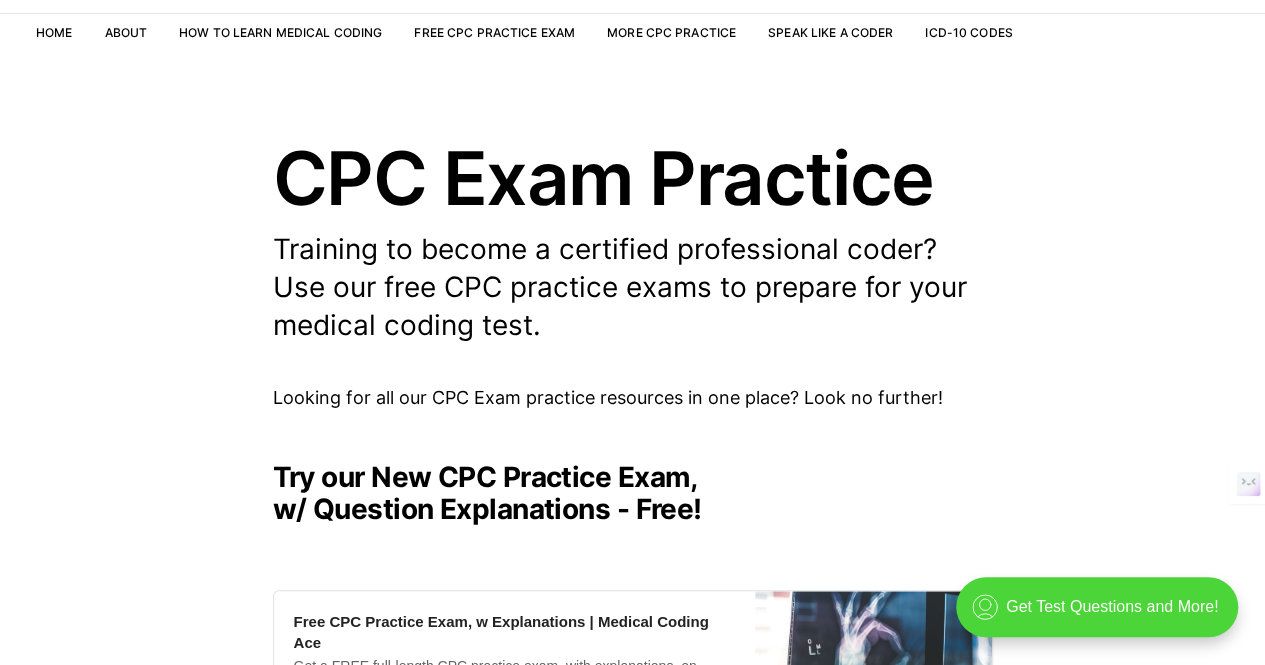 scroll, scrollTop: 0, scrollLeft: 0, axis: both 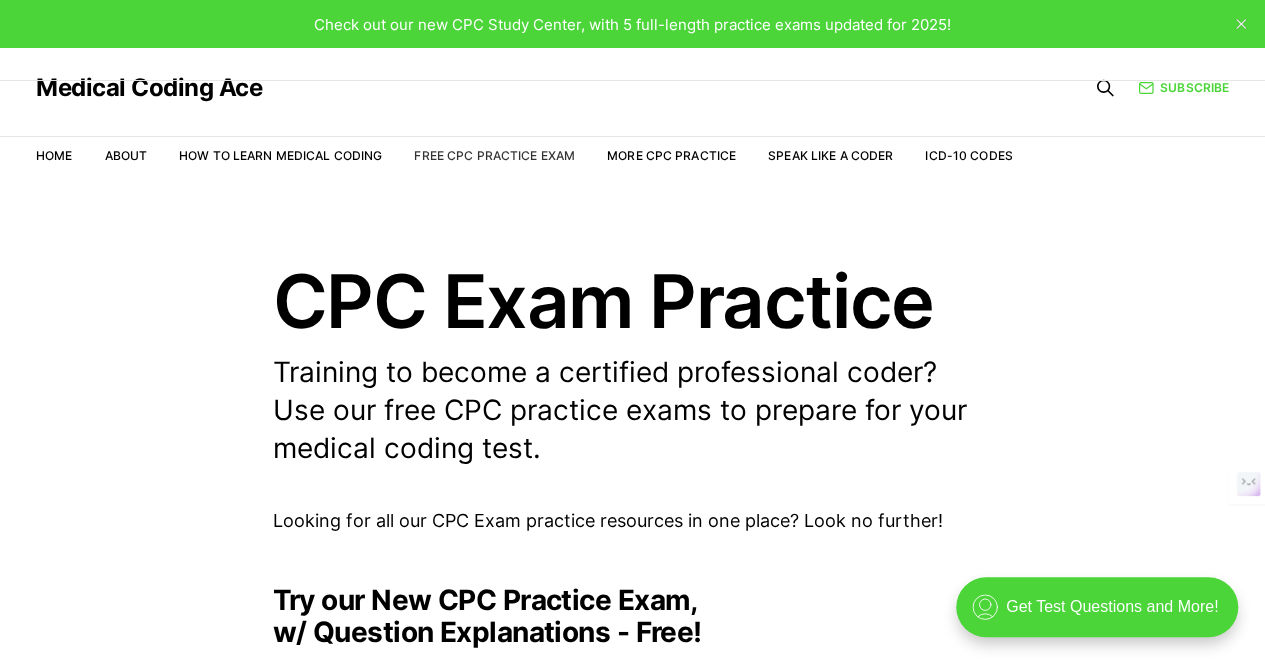 click on "Free CPC Practice Exam" at bounding box center [494, 155] 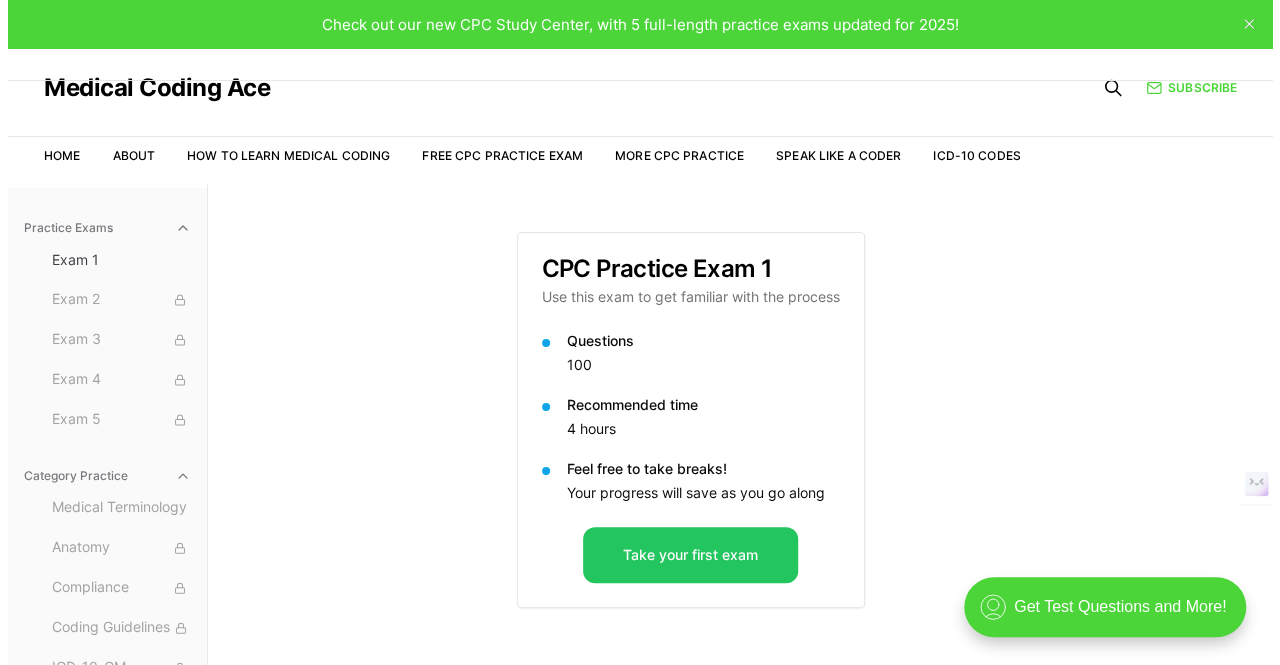 scroll, scrollTop: 0, scrollLeft: 0, axis: both 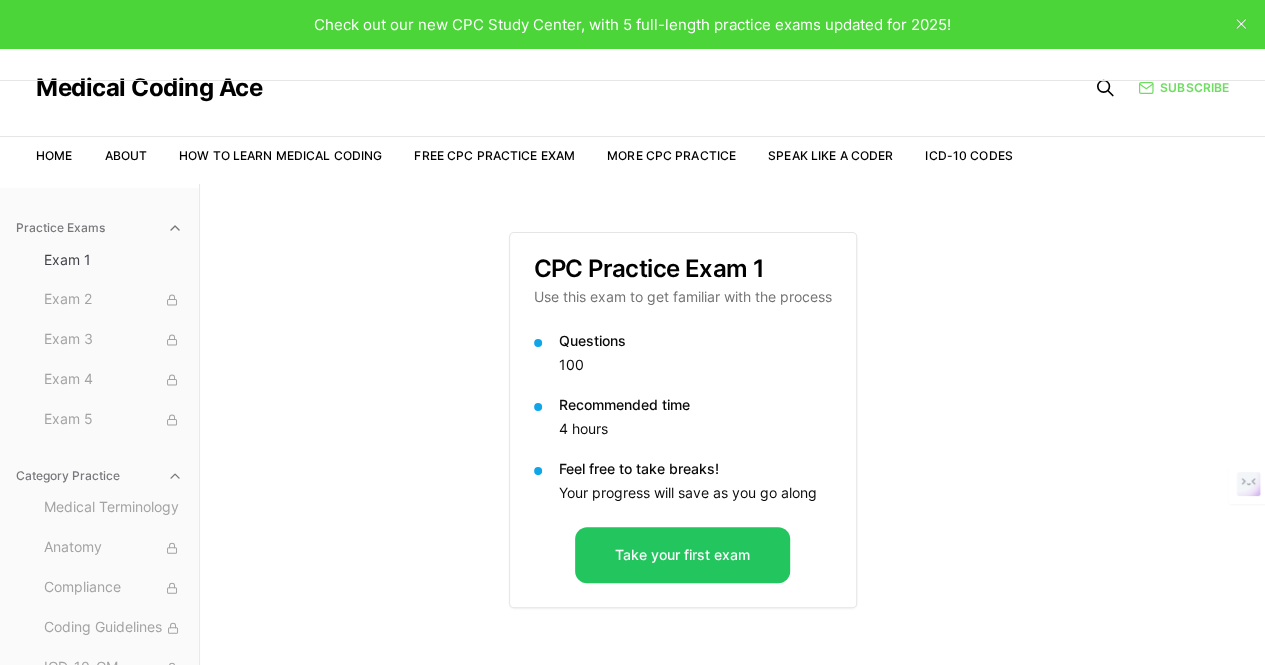 click on "Subscribe" at bounding box center (1183, 88) 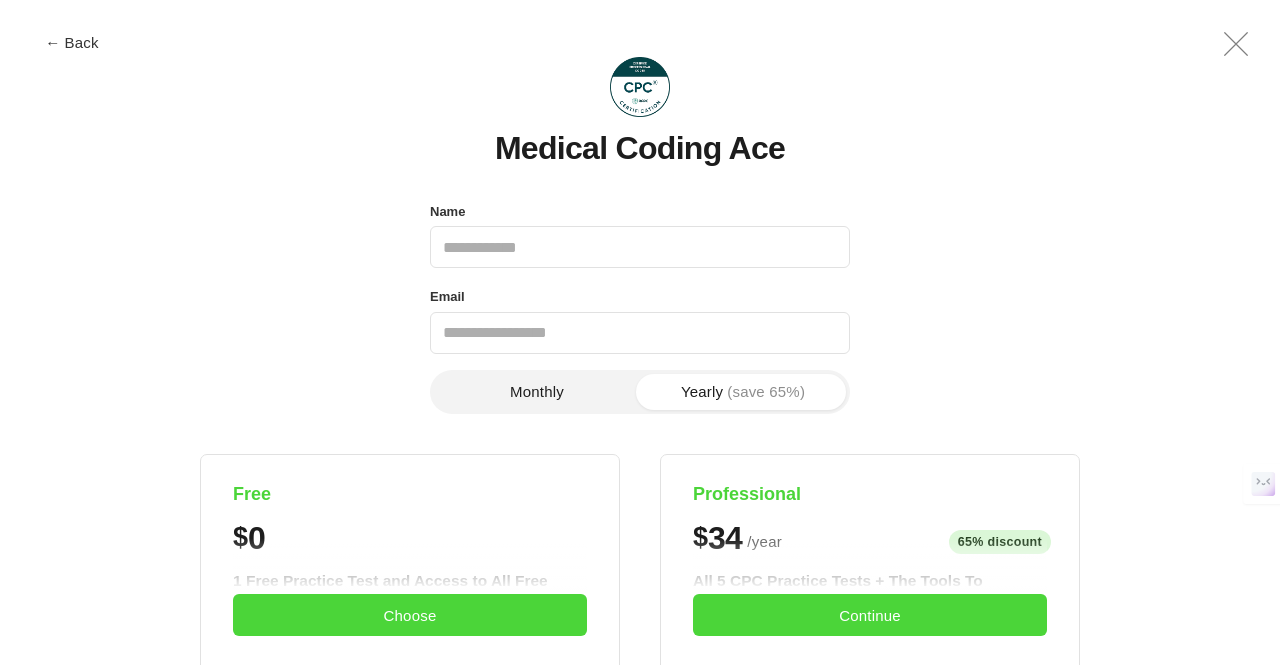 scroll, scrollTop: 0, scrollLeft: 0, axis: both 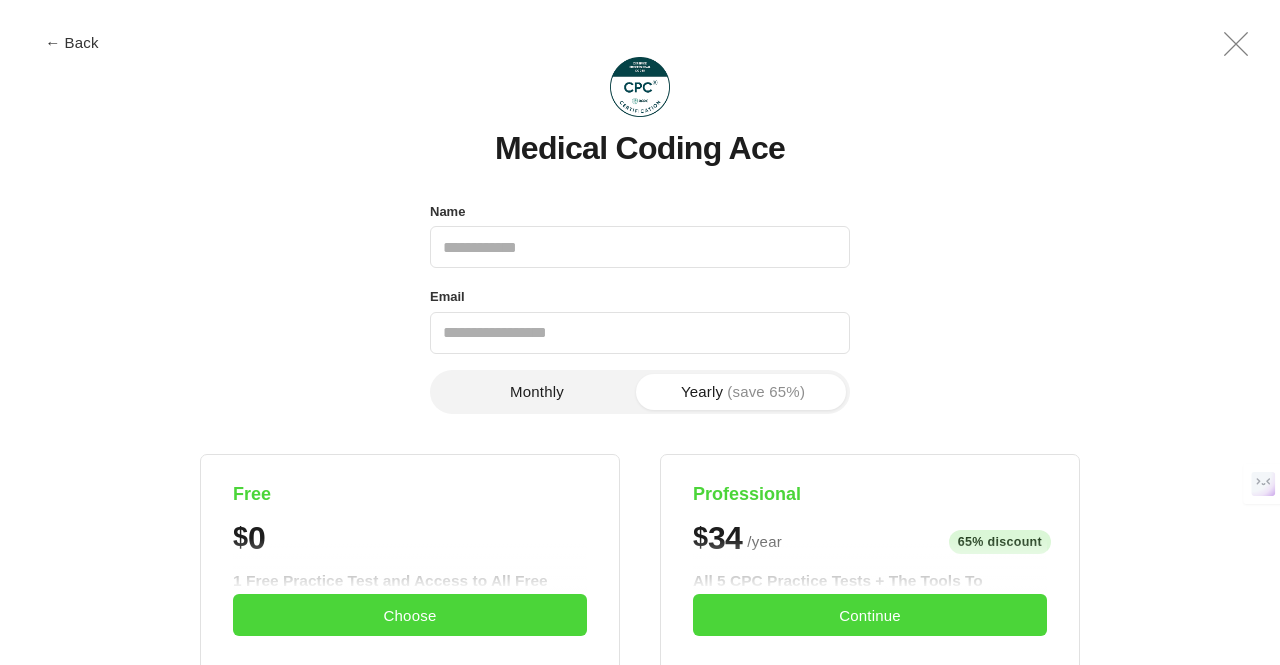 click on "Monthly" at bounding box center [537, 392] 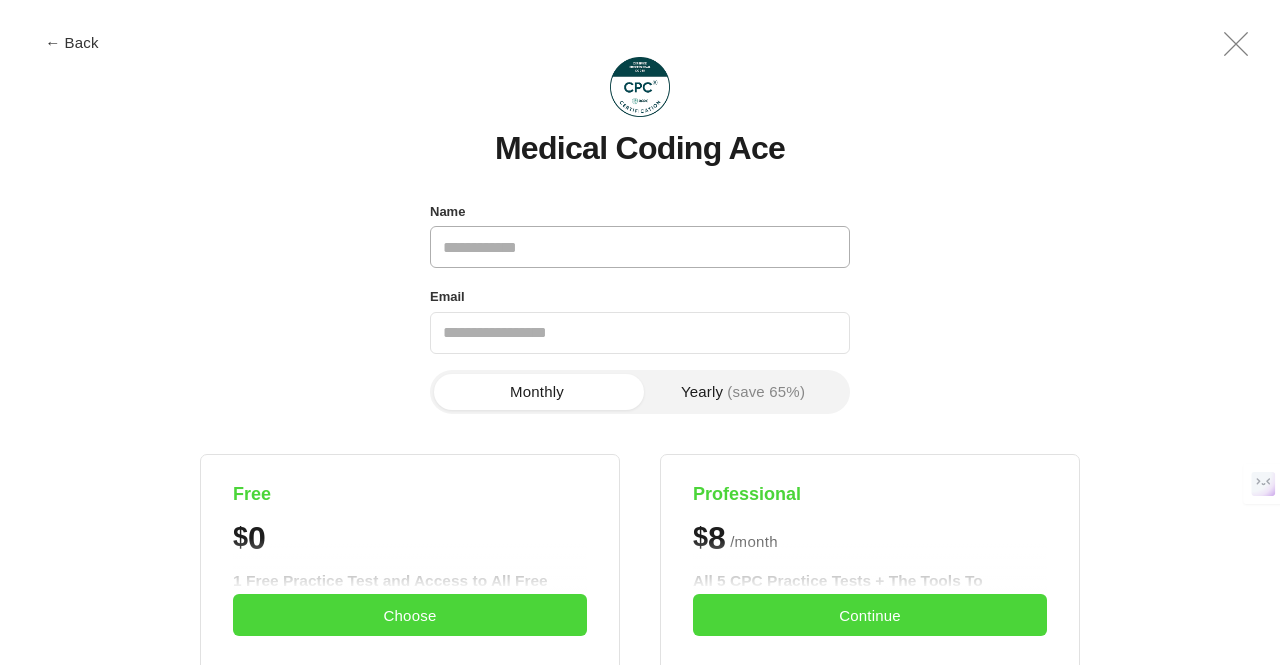 click on "Name" at bounding box center [640, 247] 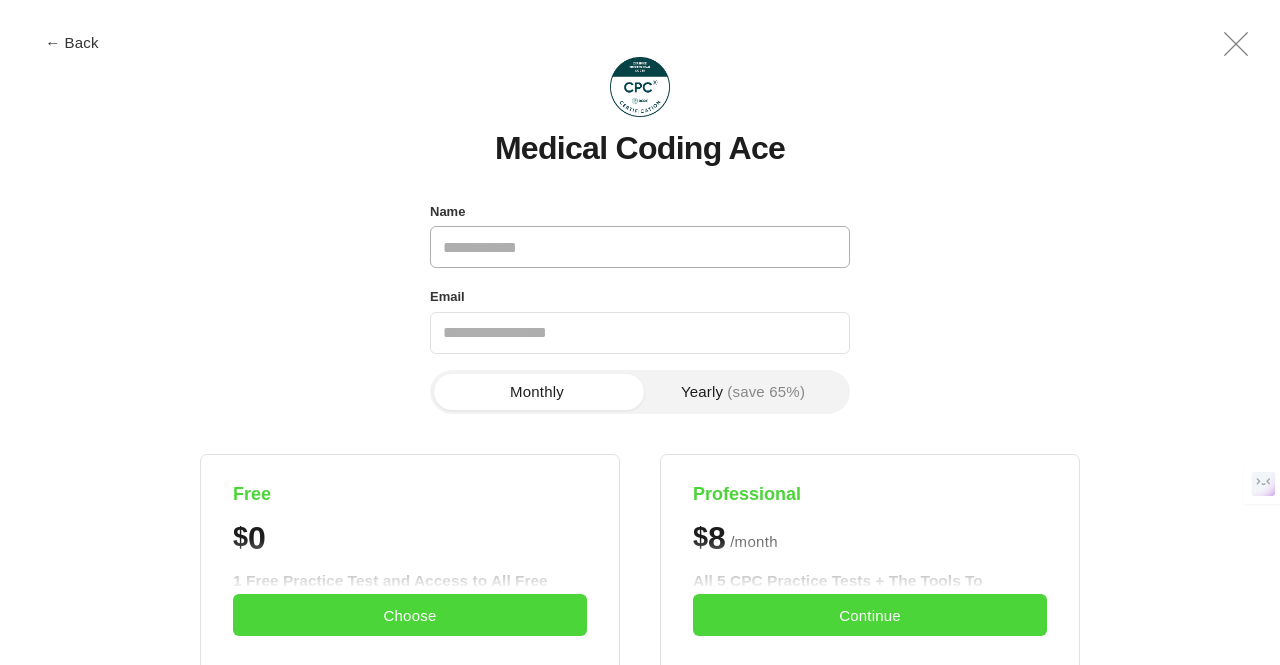 type on "******" 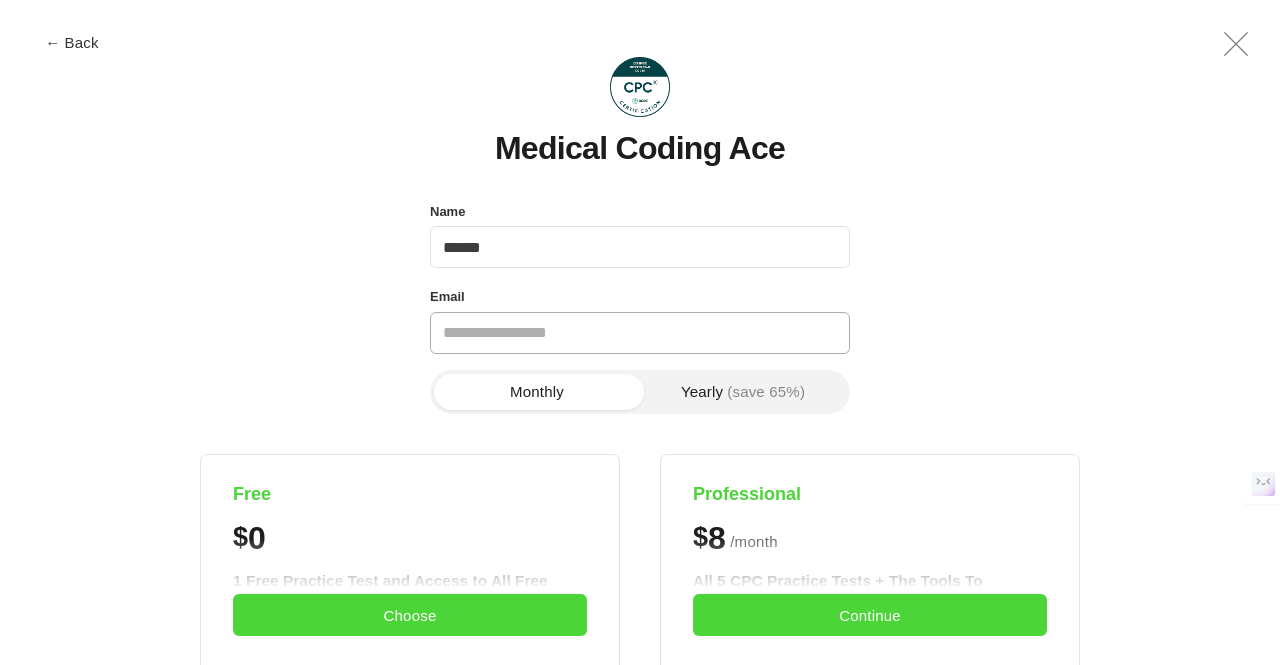click on "Email" at bounding box center [640, 333] 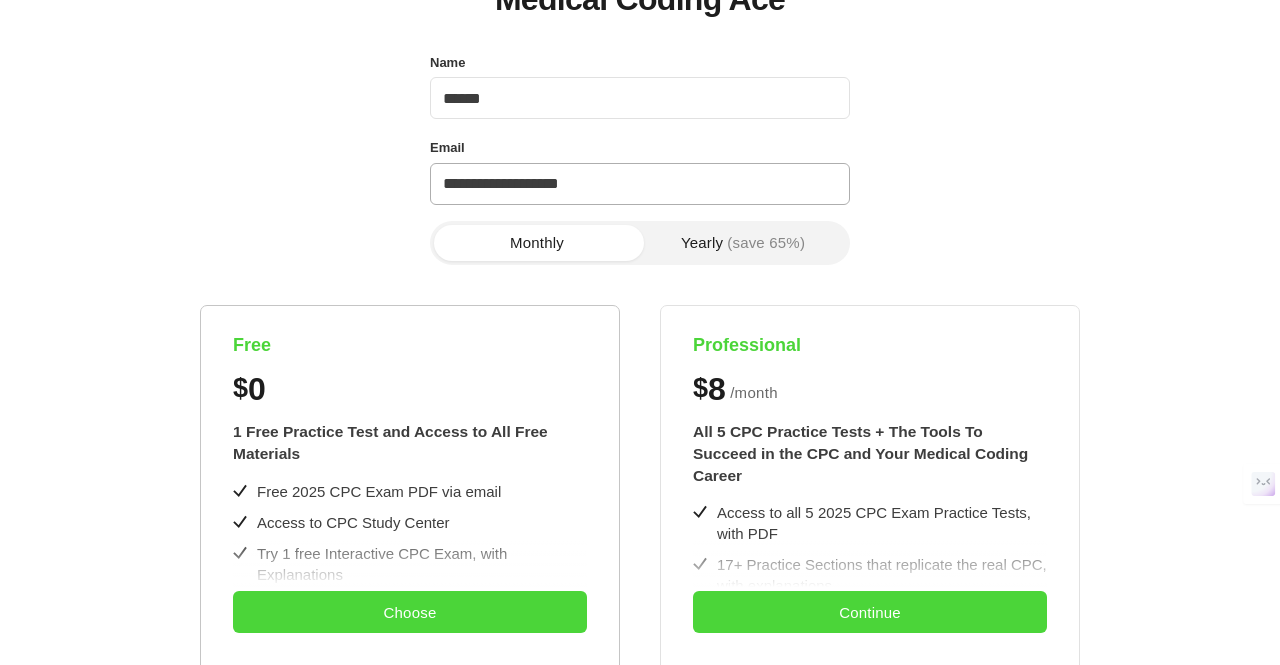 scroll, scrollTop: 143, scrollLeft: 0, axis: vertical 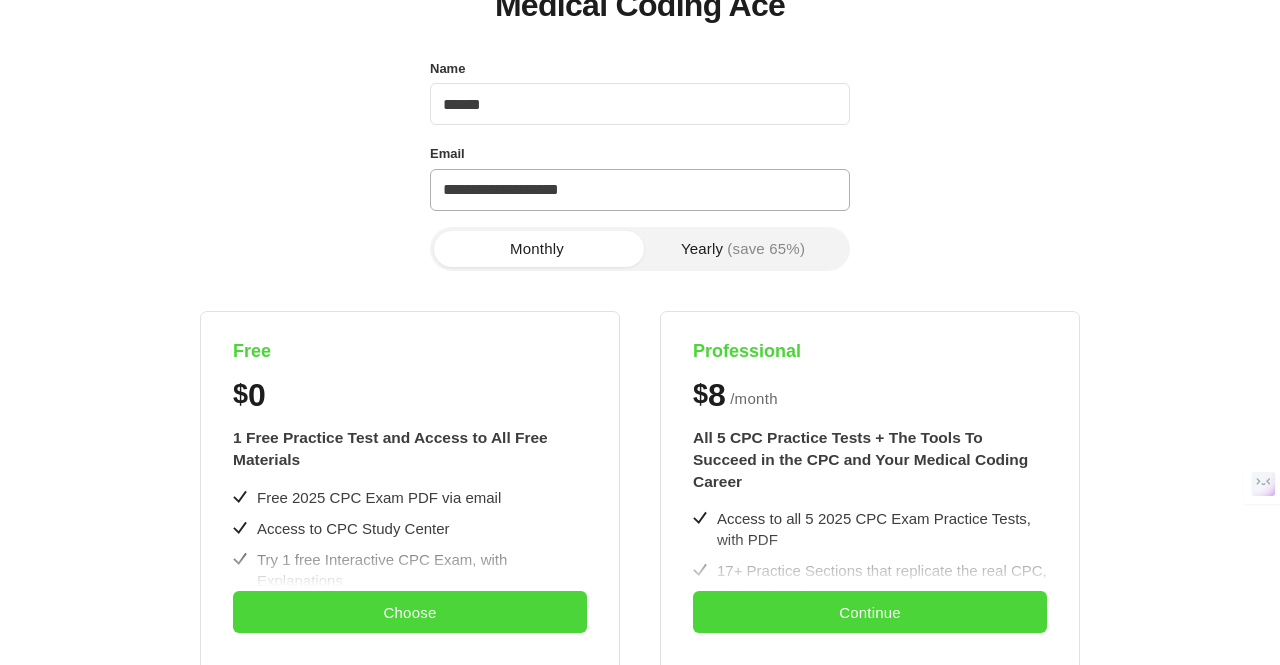 click on "**********" at bounding box center [640, 190] 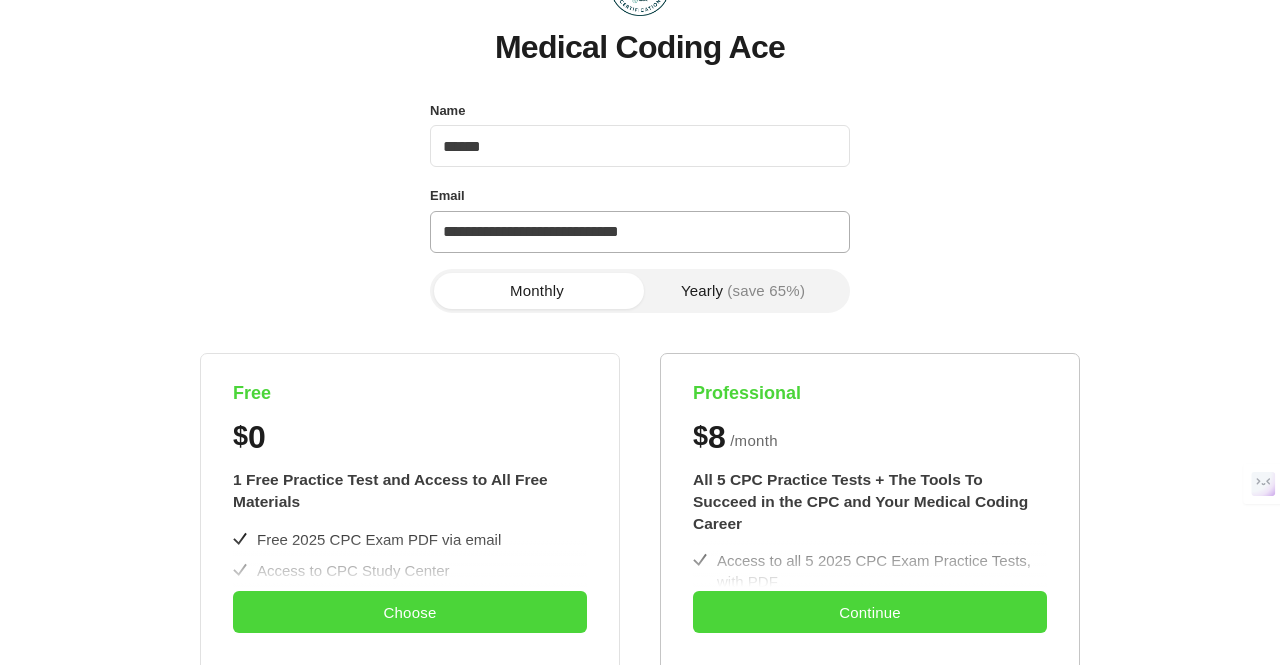 scroll, scrollTop: 96, scrollLeft: 0, axis: vertical 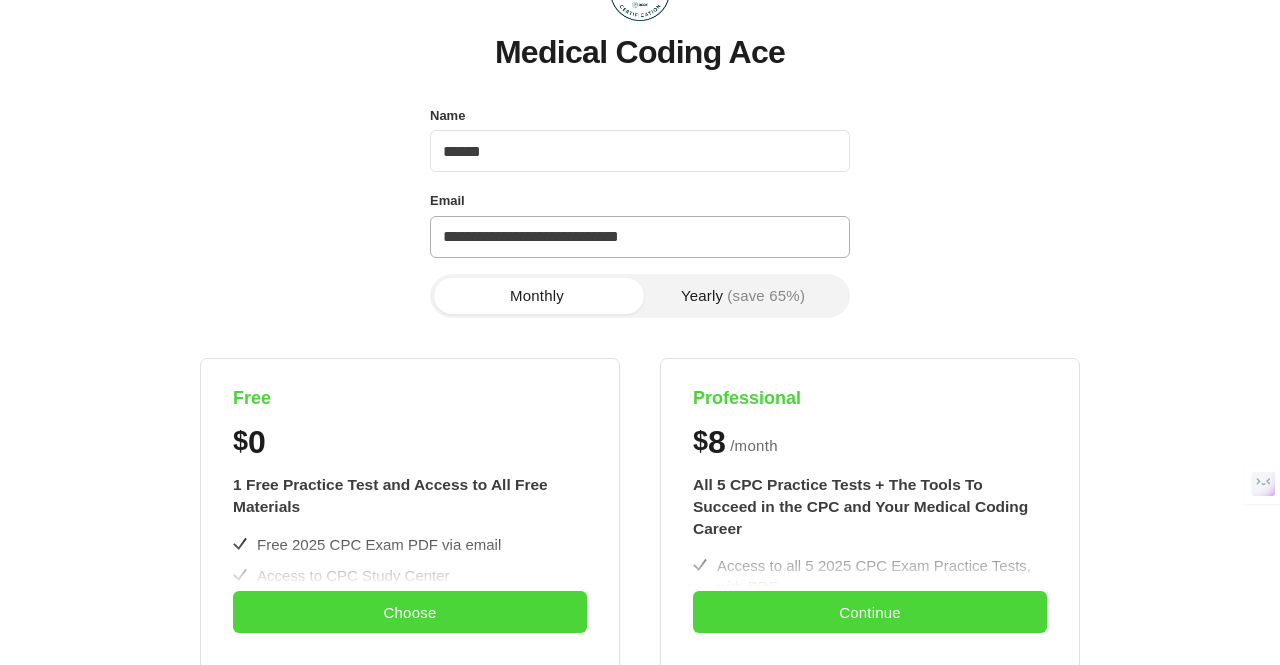 type on "**********" 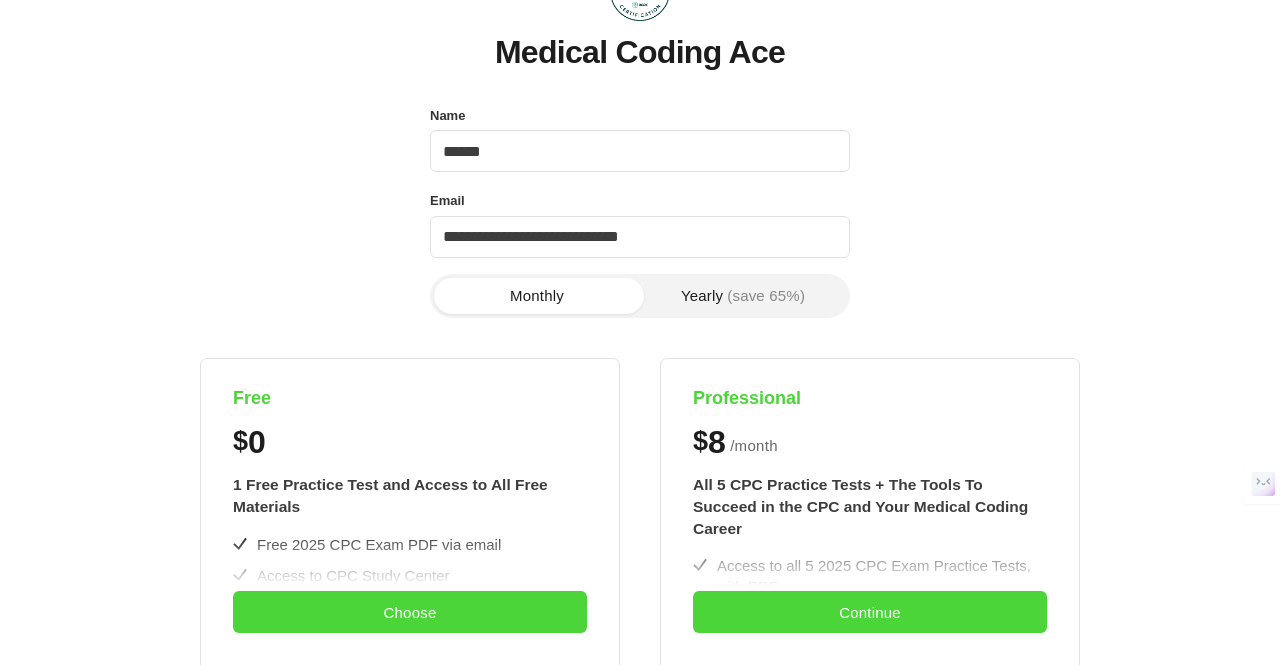 click on "**********" at bounding box center (640, 671) 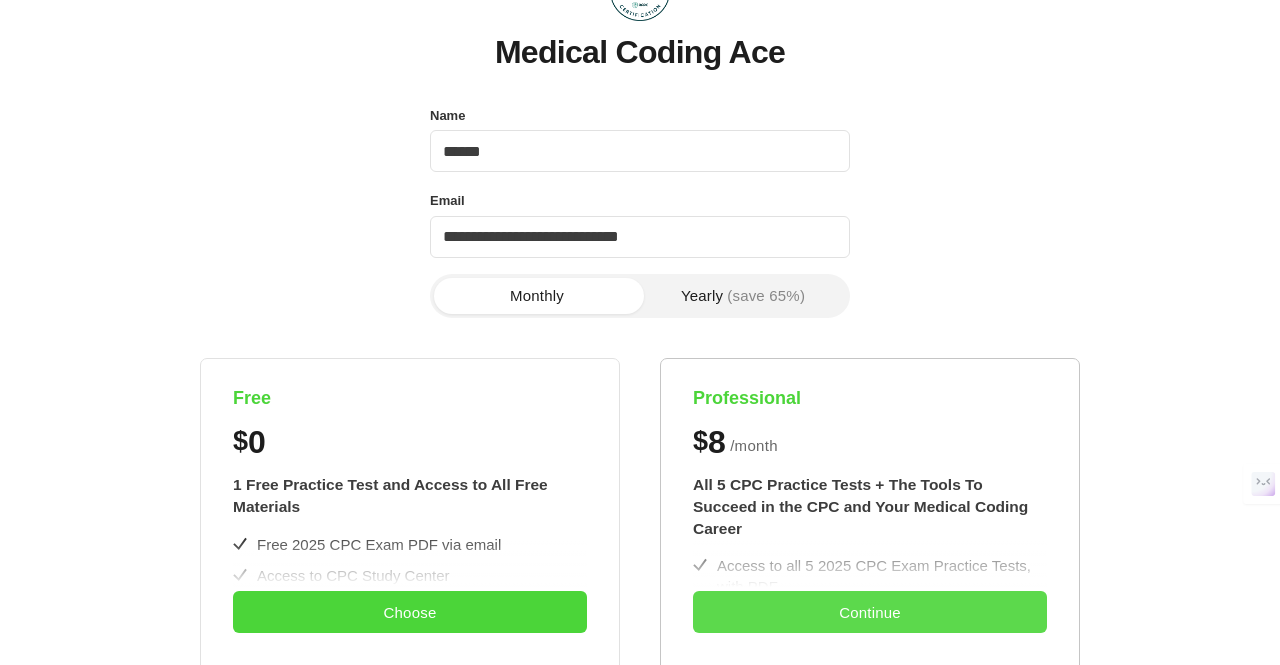 click on "Continue" at bounding box center [870, 612] 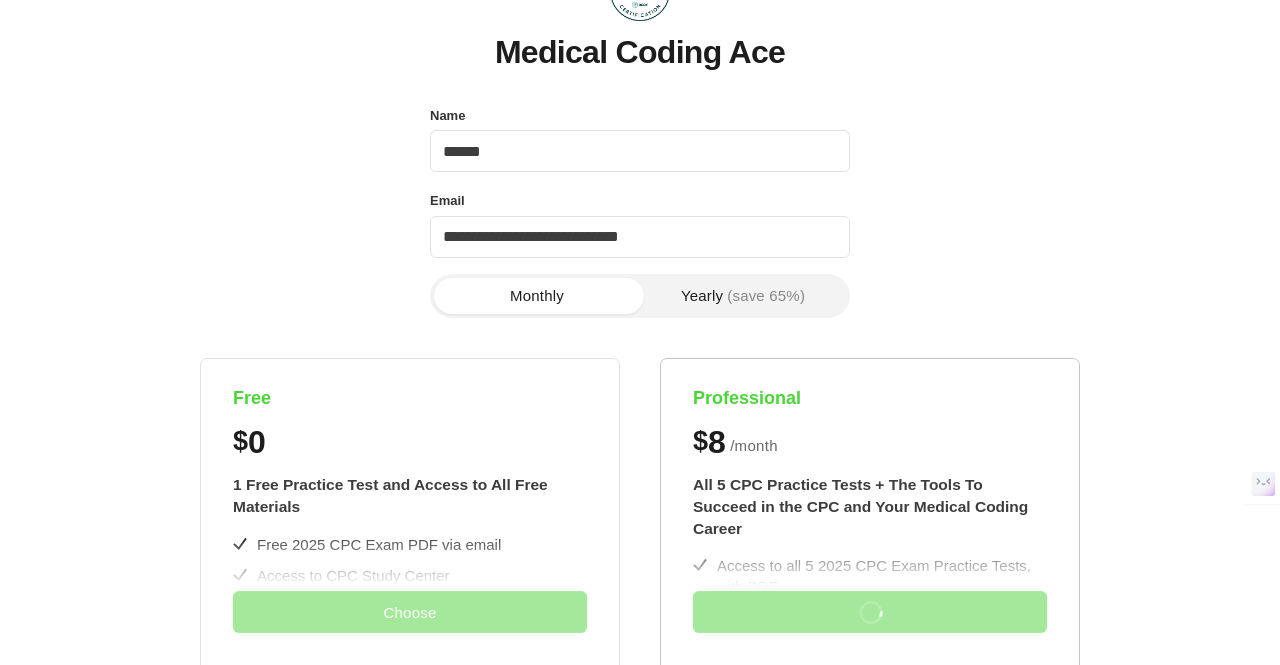 scroll, scrollTop: 0, scrollLeft: 0, axis: both 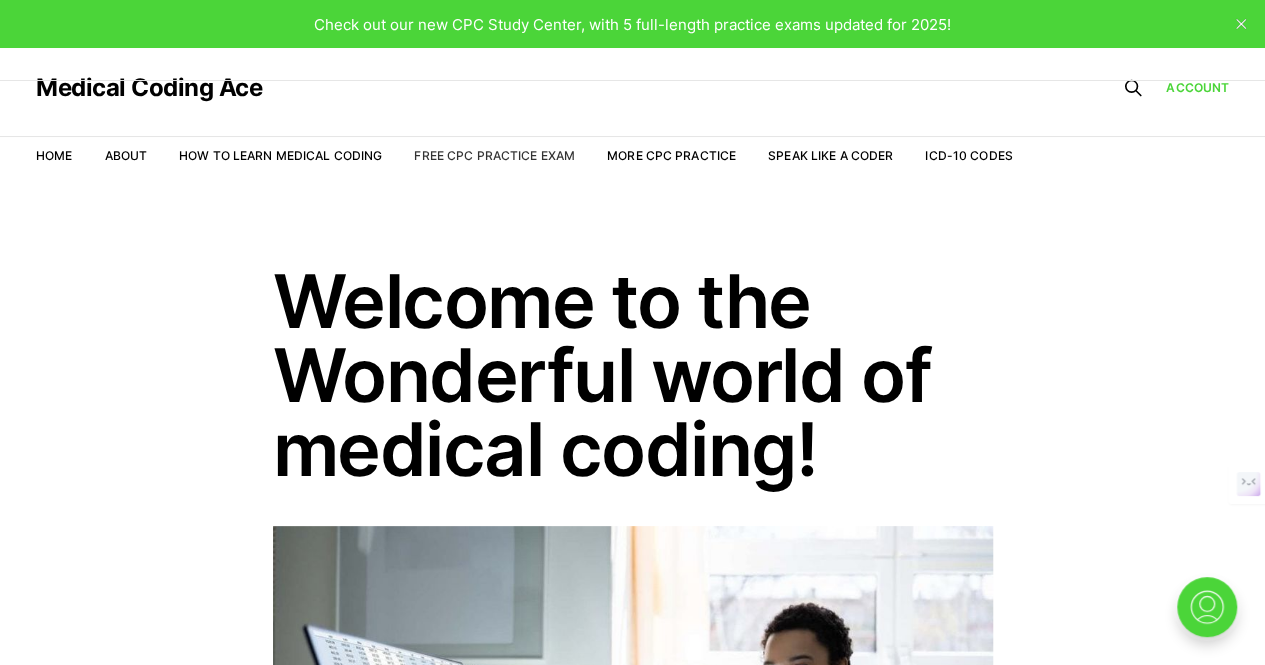 click on "Free CPC Practice Exam" at bounding box center (494, 155) 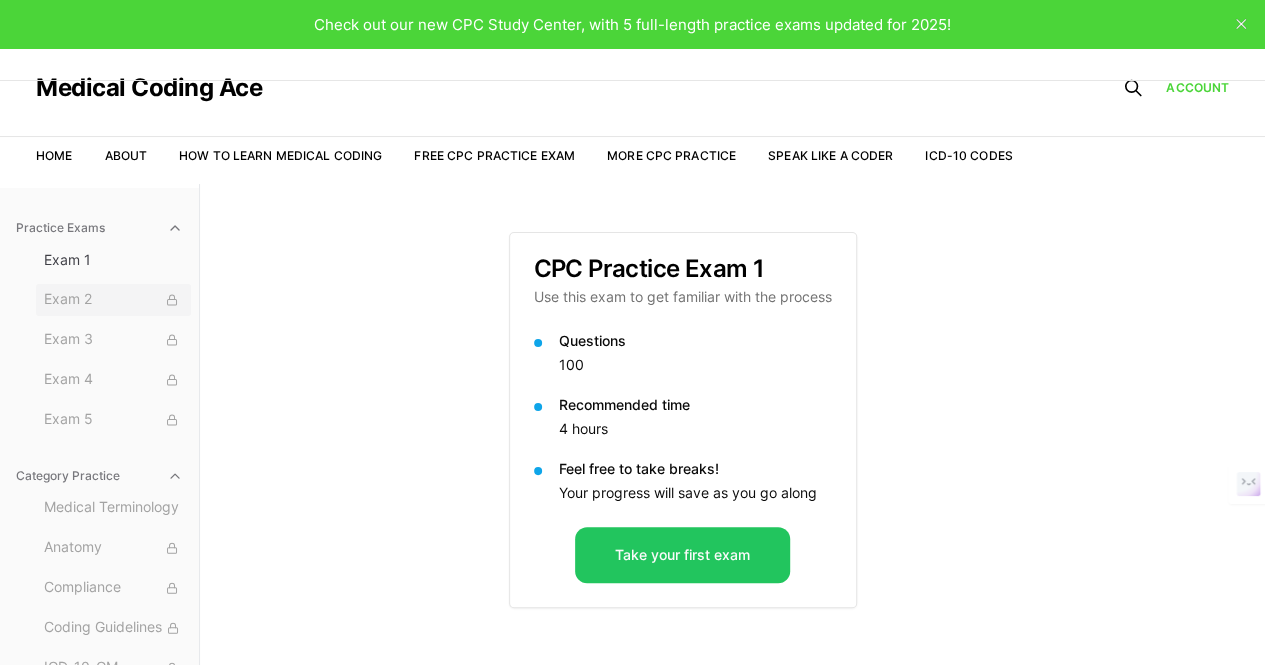 click 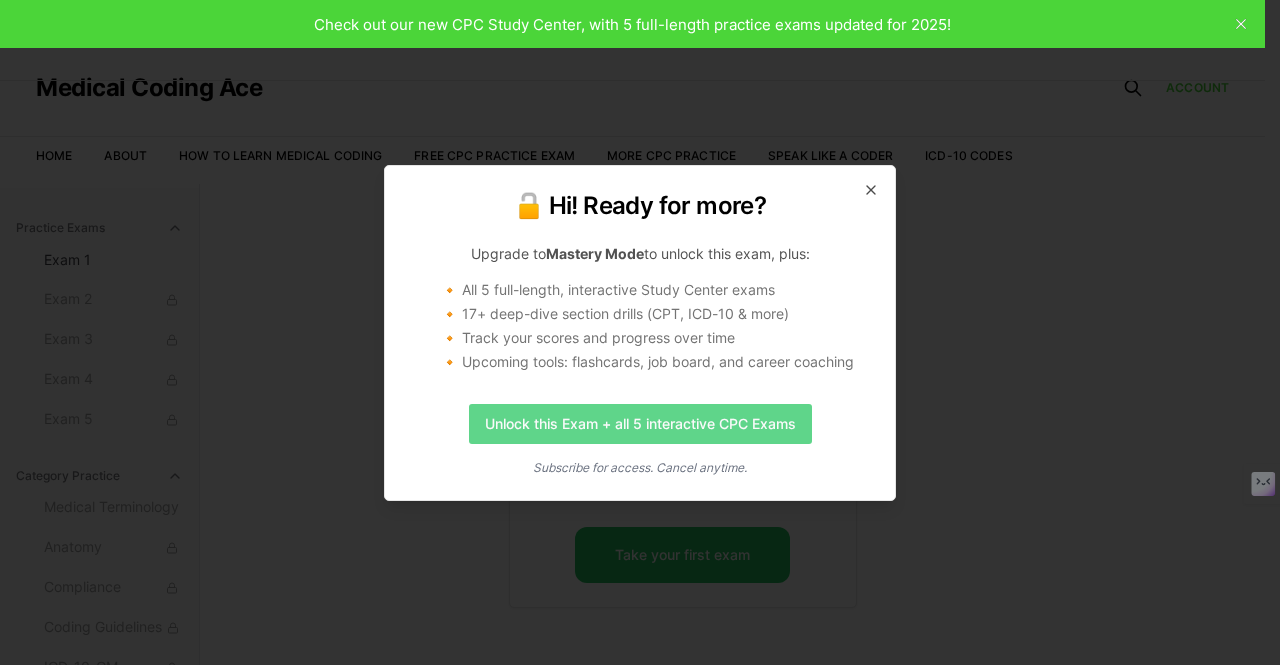click on "Unlock this Exam + all 5 interactive CPC Exams" at bounding box center [640, 424] 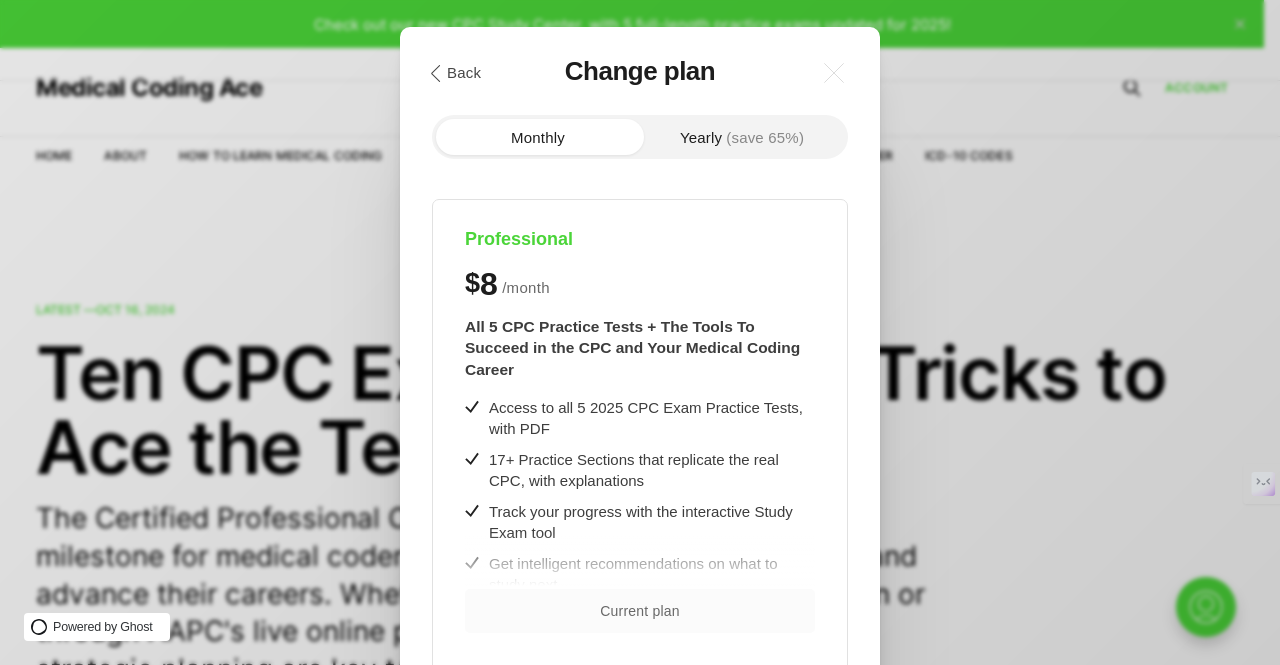 scroll, scrollTop: 0, scrollLeft: 0, axis: both 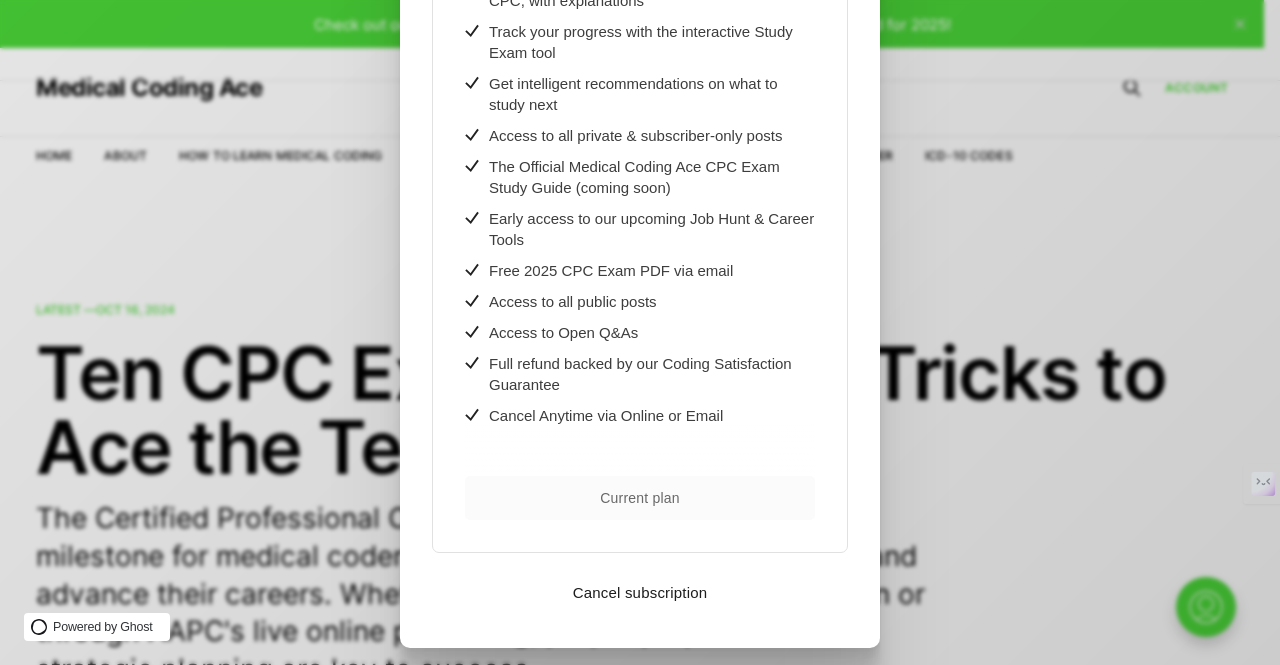 click on "Current plan" at bounding box center [639, 498] 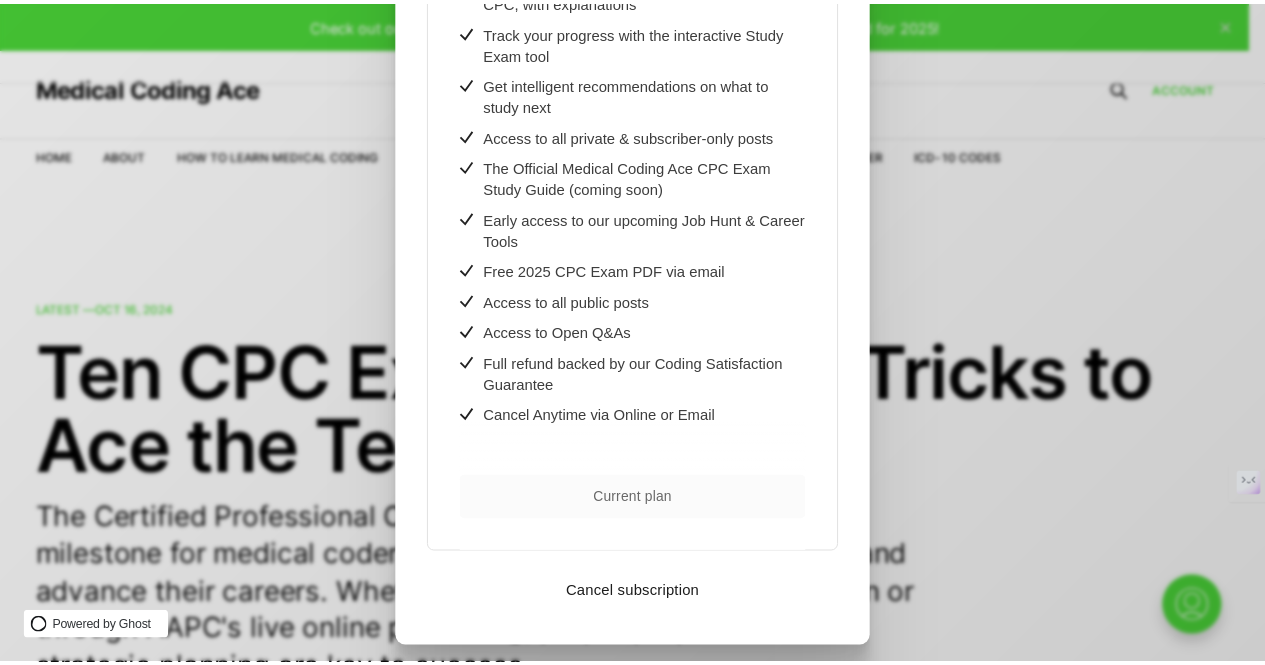 scroll, scrollTop: 0, scrollLeft: 0, axis: both 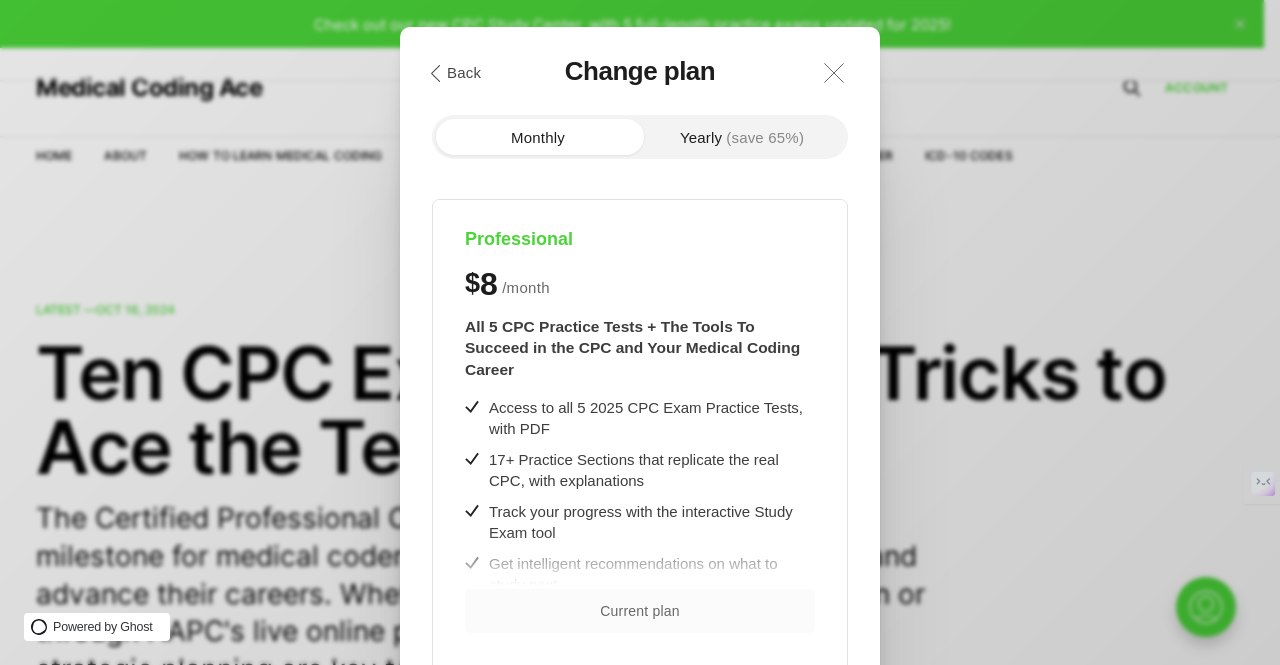 click on ".a{fill:none;stroke:currentColor;stroke-linecap:round;stroke-linejoin:round;stroke-width:1.2px !important;}" 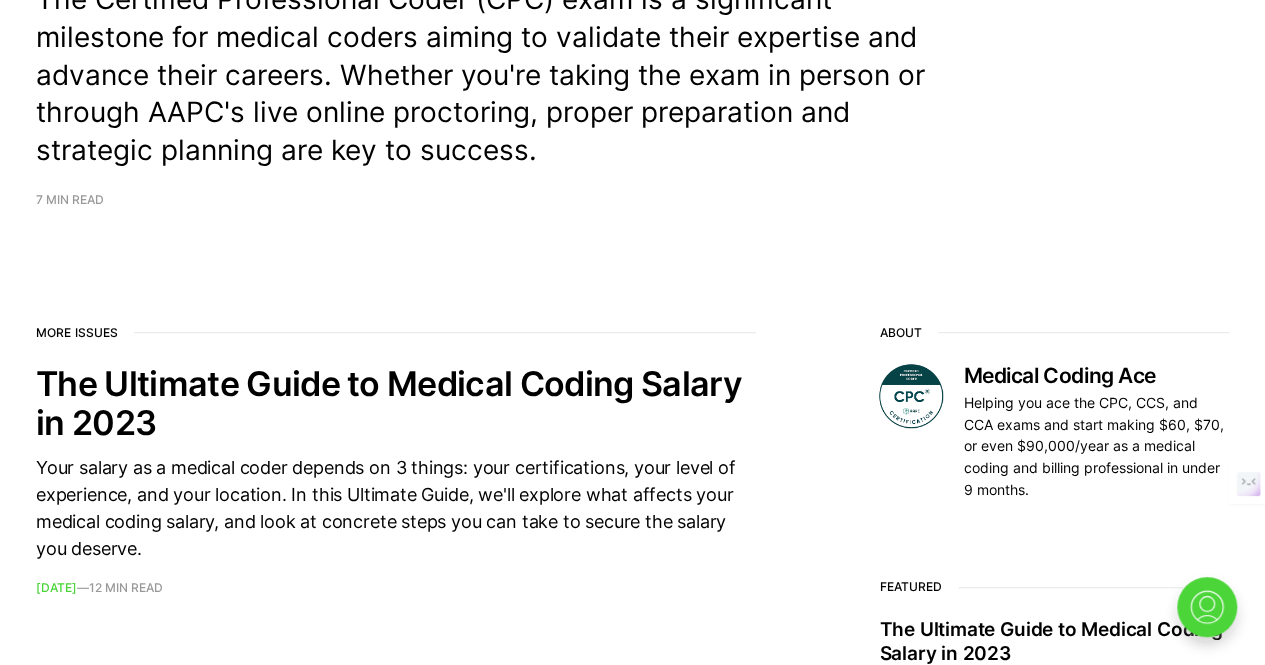 scroll, scrollTop: 0, scrollLeft: 0, axis: both 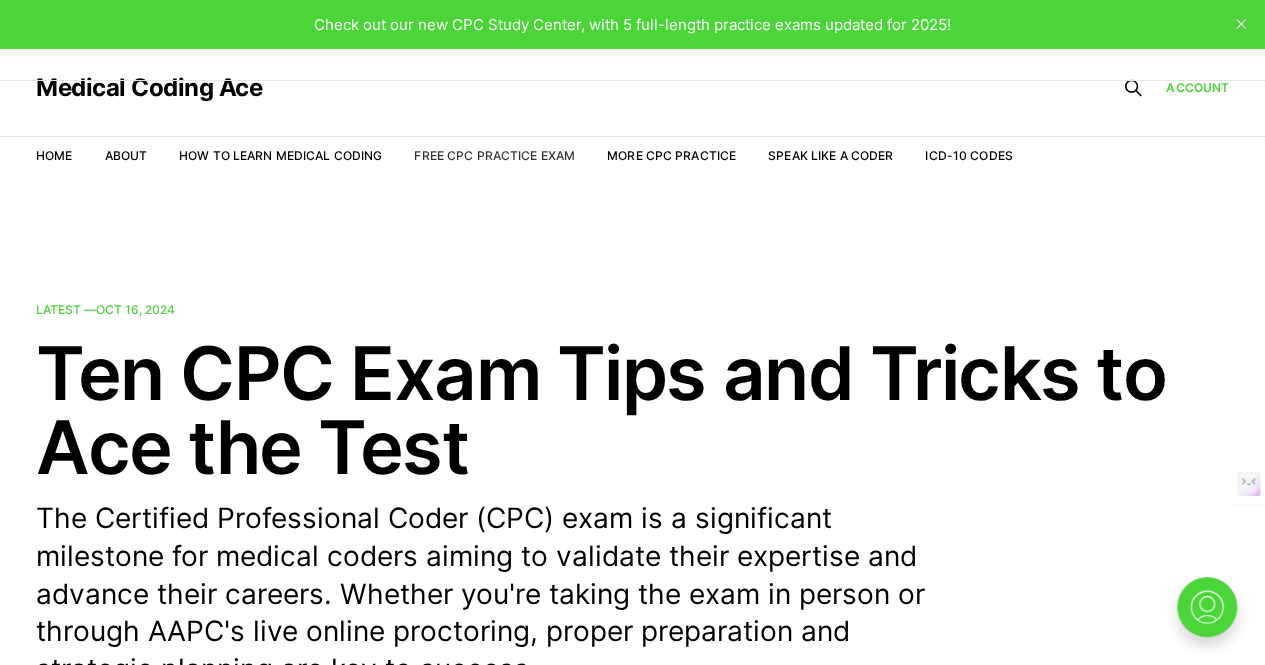 click on "Free CPC Practice Exam" at bounding box center [494, 155] 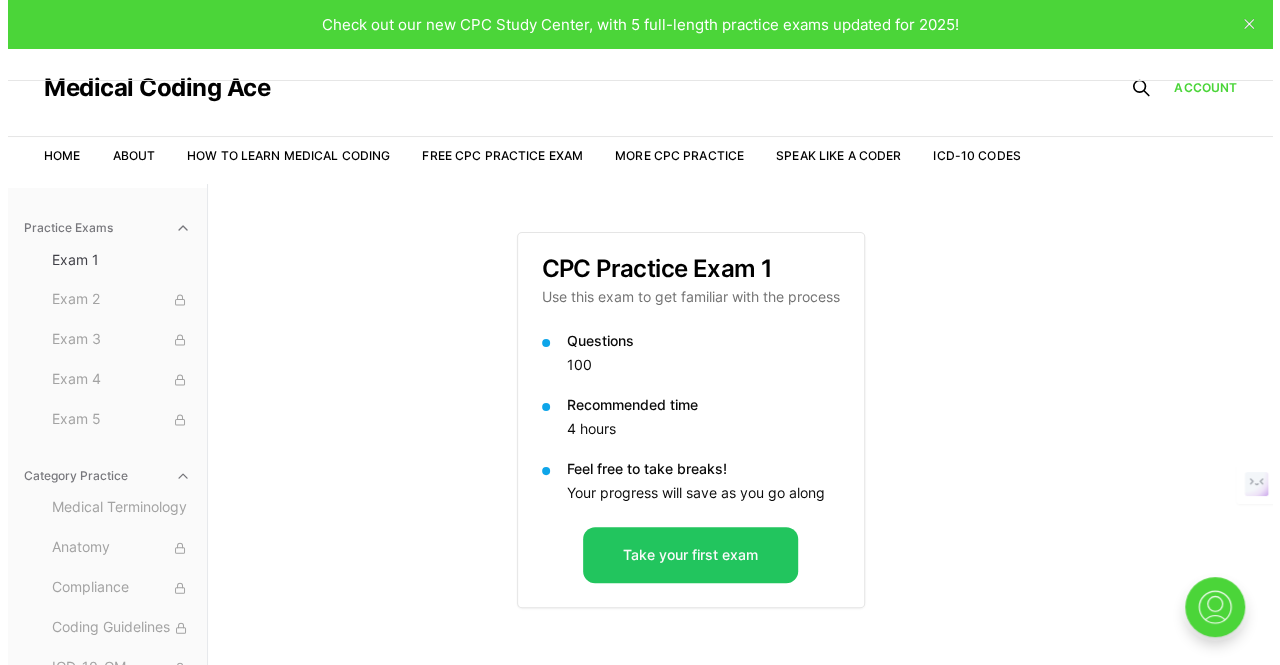 scroll, scrollTop: 0, scrollLeft: 0, axis: both 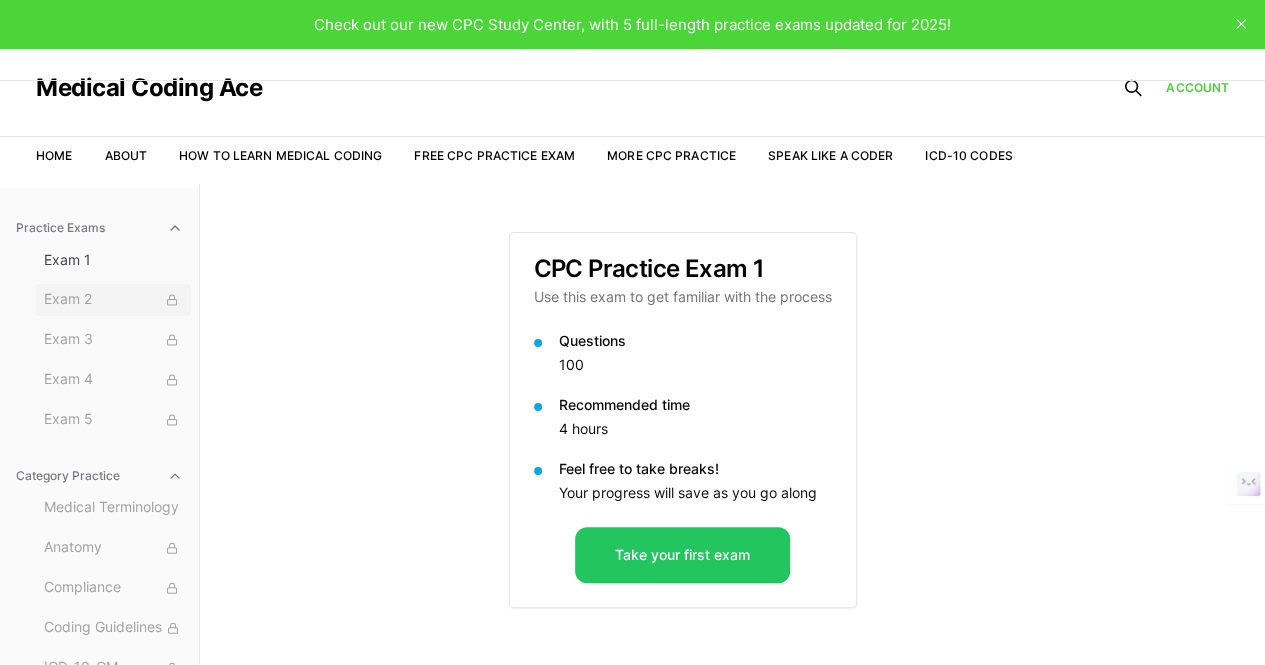 click 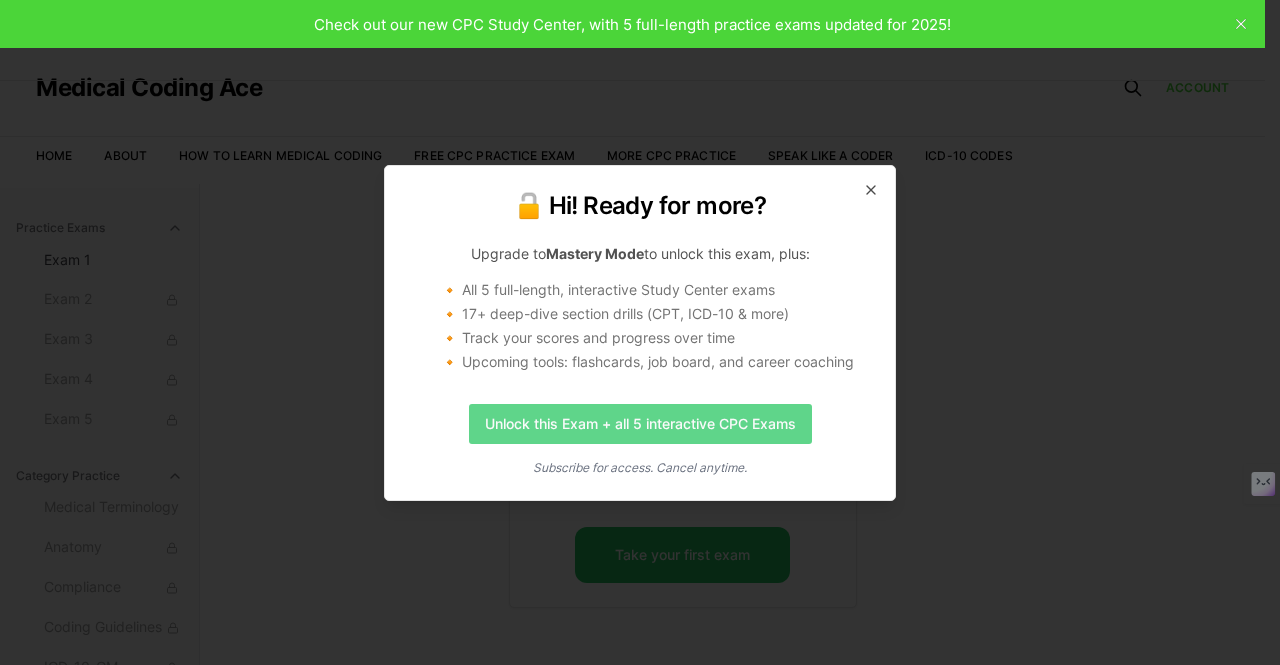 click on "Unlock this Exam + all 5 interactive CPC Exams" at bounding box center (640, 424) 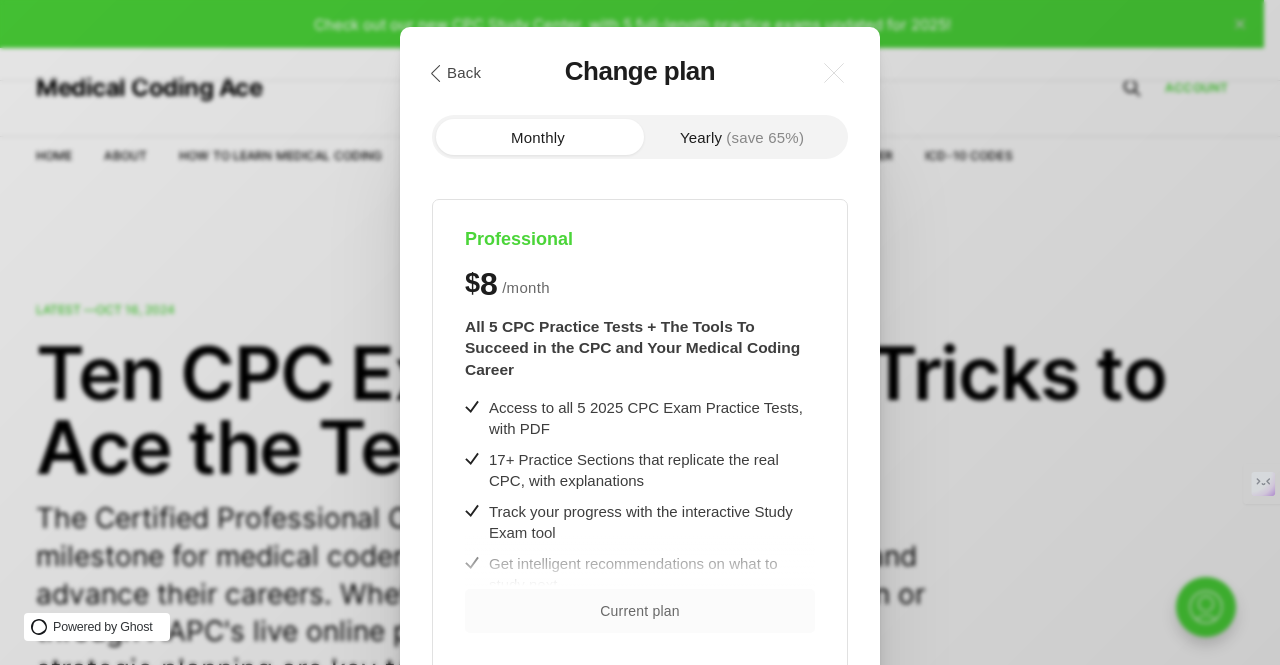 scroll, scrollTop: 0, scrollLeft: 0, axis: both 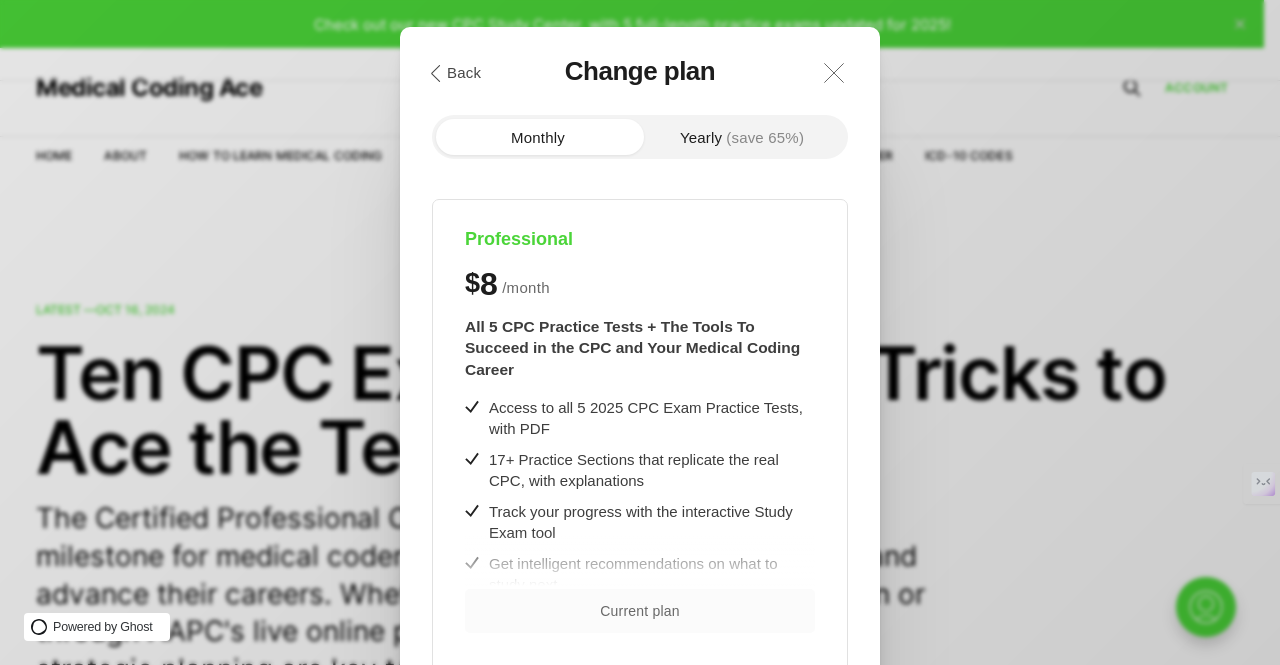 click on ".a{fill:none;stroke:currentColor;stroke-linecap:round;stroke-linejoin:round;stroke-width:1.2px !important;}" 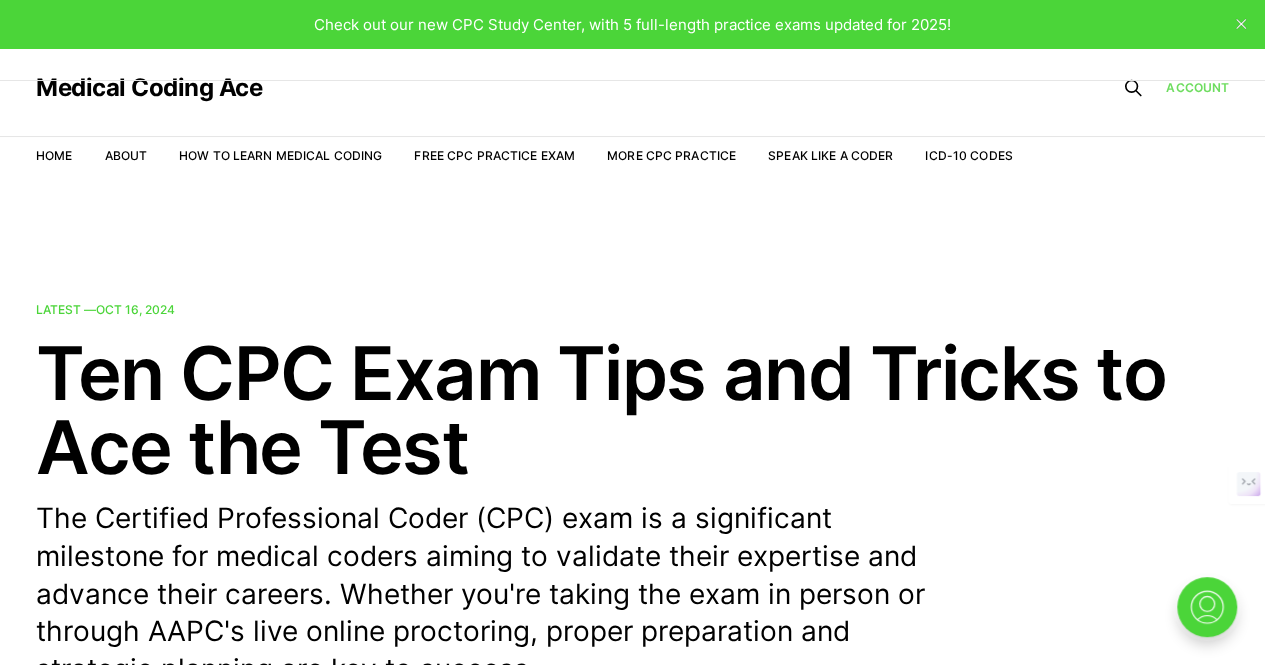 click on "Account" at bounding box center [1197, 87] 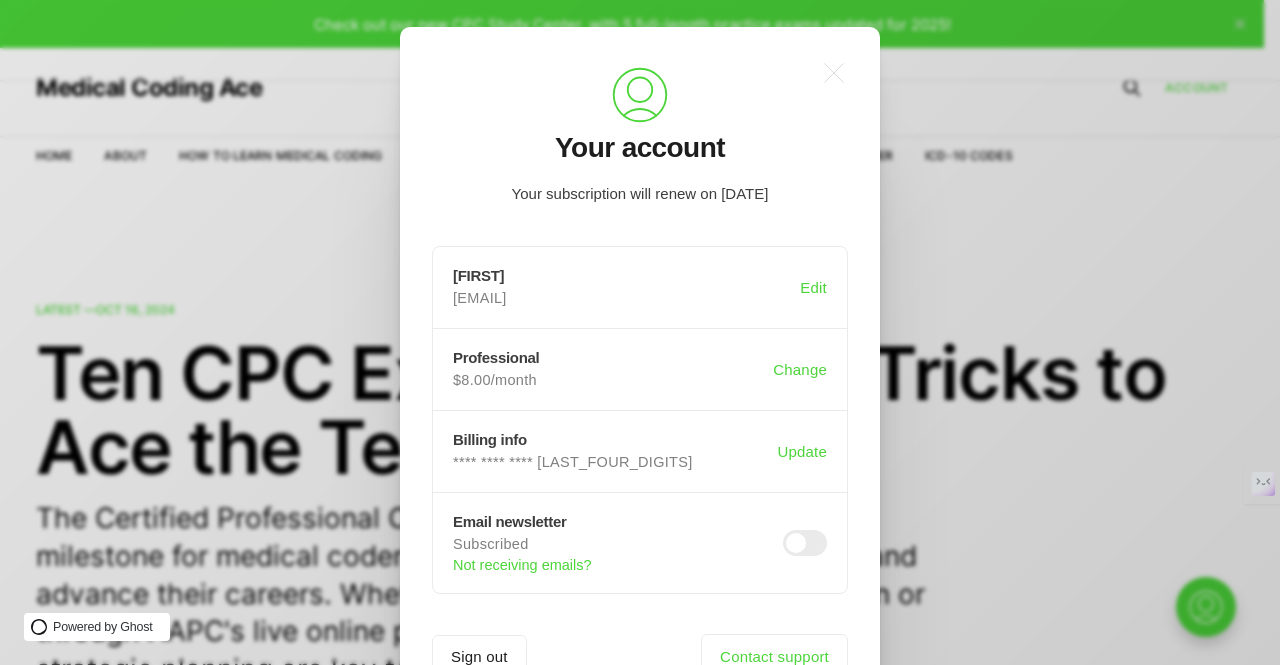 scroll, scrollTop: 0, scrollLeft: 0, axis: both 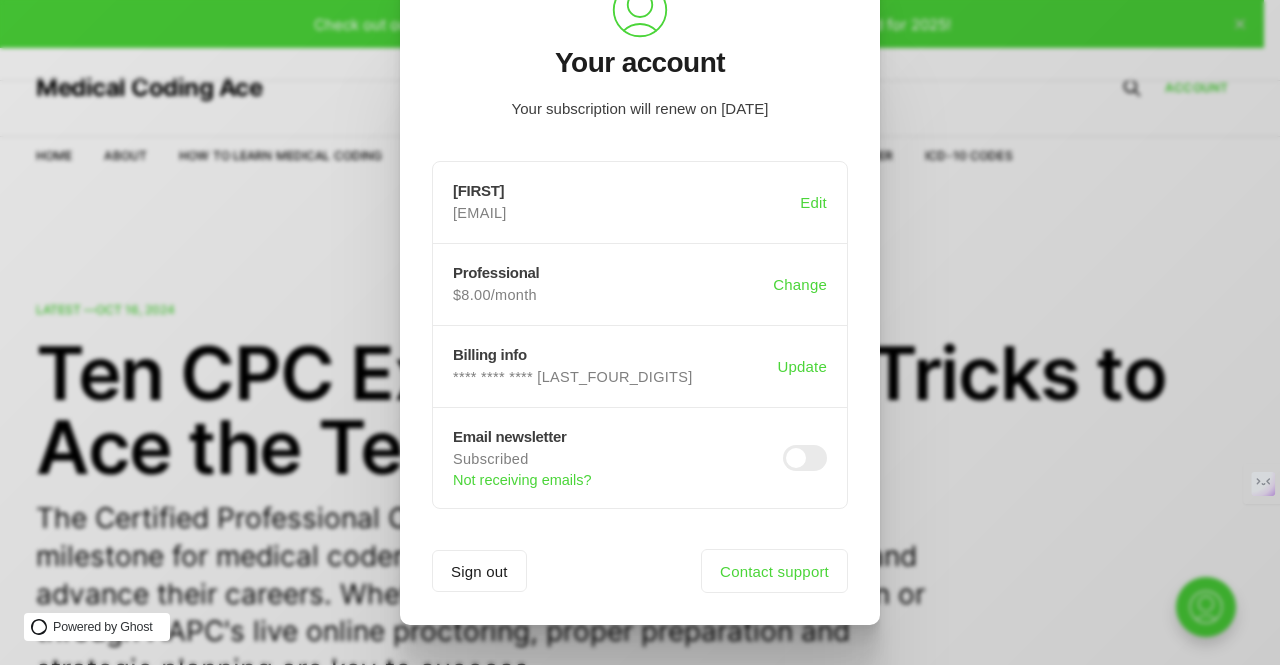 click on ".a{fill:none;stroke:currentColor;stroke-linecap:round;stroke-linejoin:round;stroke-width:1.2px !important;} .cls-1{fill:none;stroke:currentColor;stroke-linecap:round;stroke-linejoin:round;stroke-width:0.8px;} Your account Your subscription will renew on 13 Aug 2025 sakshi sakshiyadav28102003@gmail.com Edit Professional $8.00/month Change Billing info **** **** **** 9415 Update Email newsletter Subscribed   Not receiving emails? Sign out Contact support" at bounding box center (655, 332) 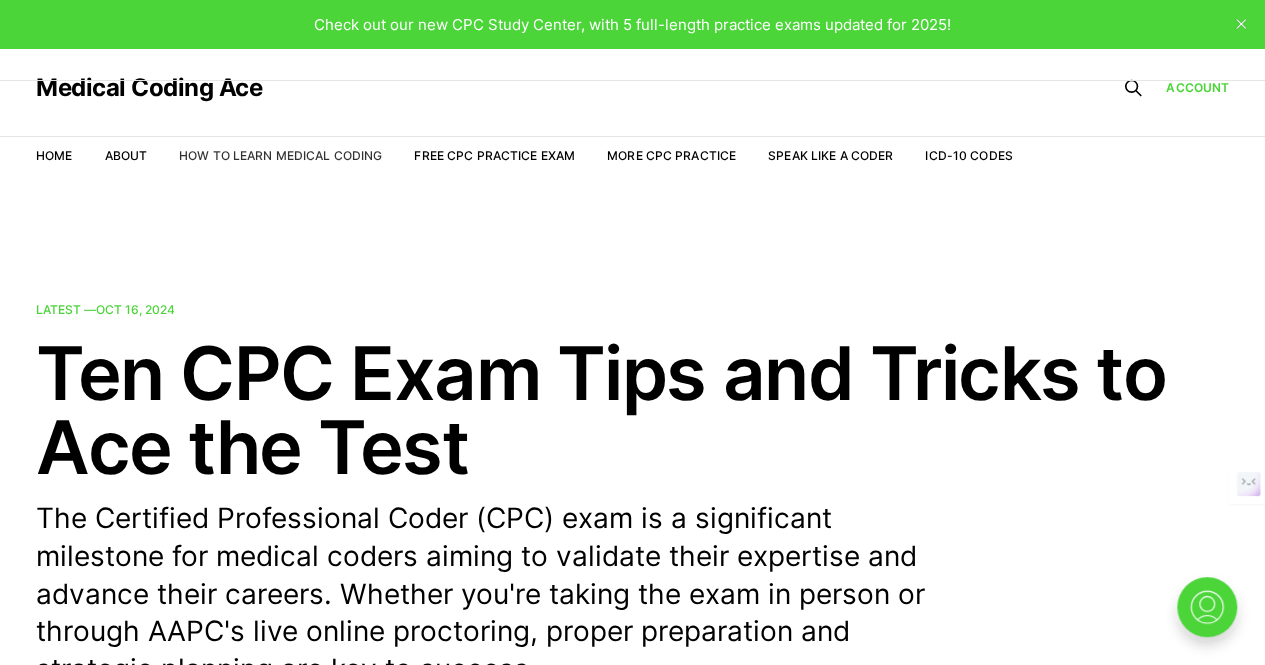 click on "How to Learn Medical Coding" at bounding box center (280, 155) 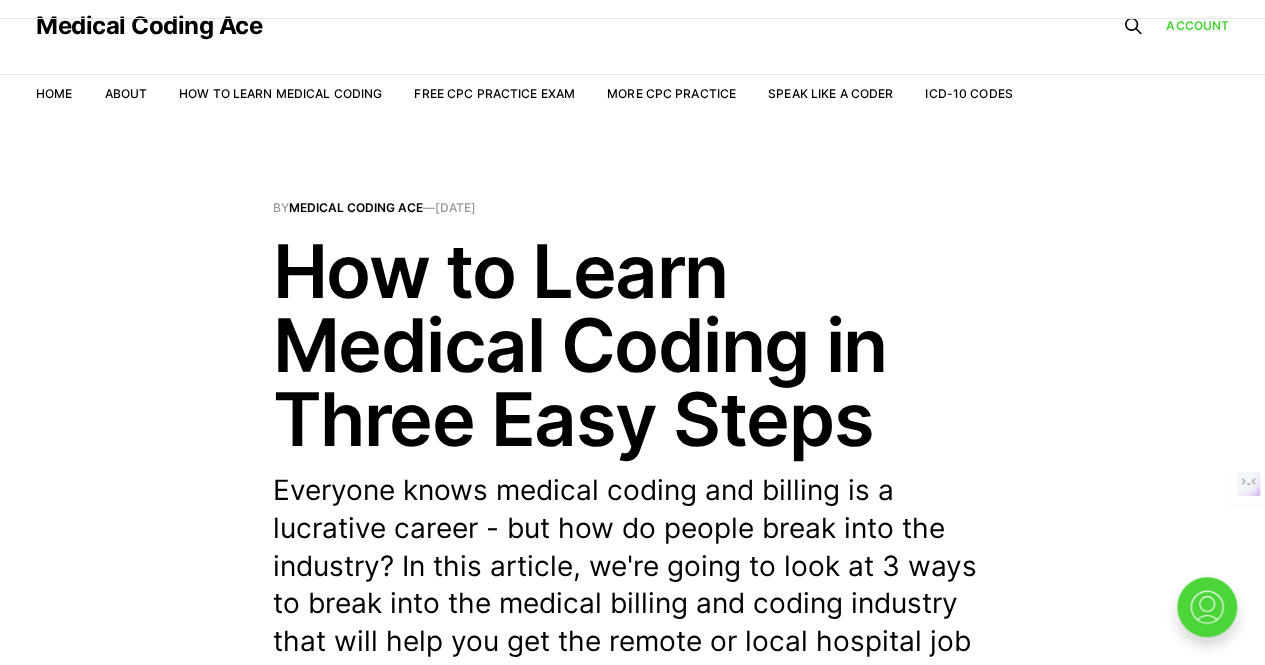 scroll, scrollTop: 0, scrollLeft: 0, axis: both 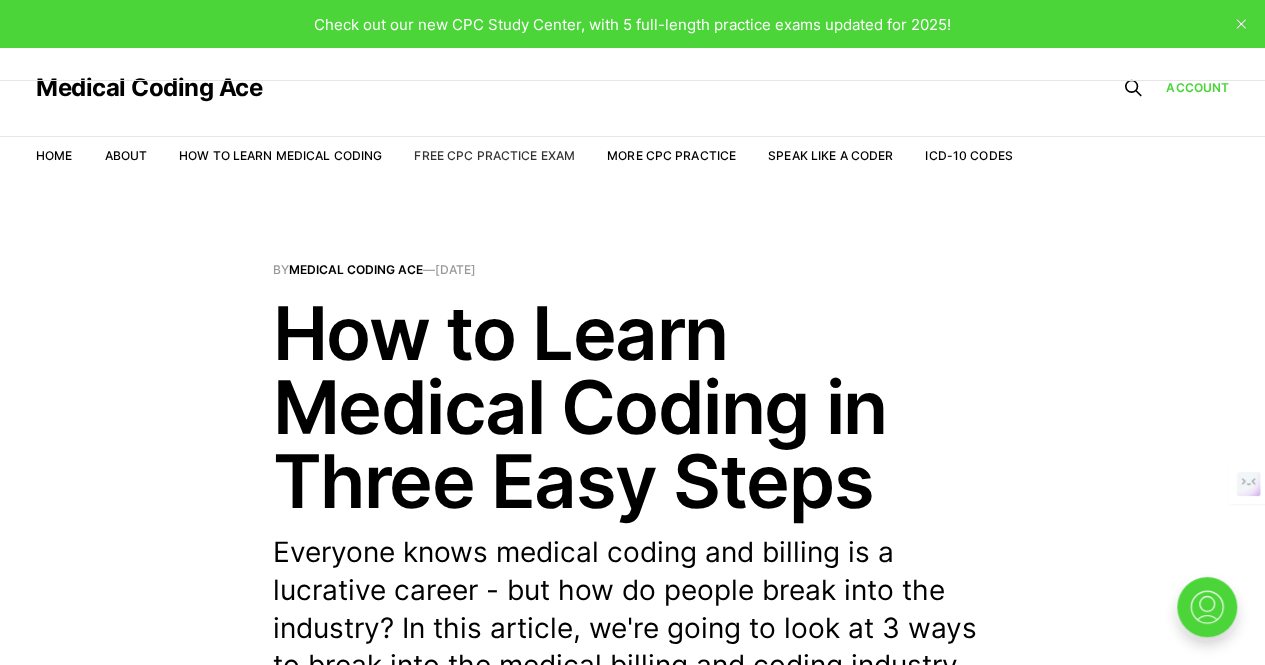 click on "Free CPC Practice Exam" at bounding box center (494, 155) 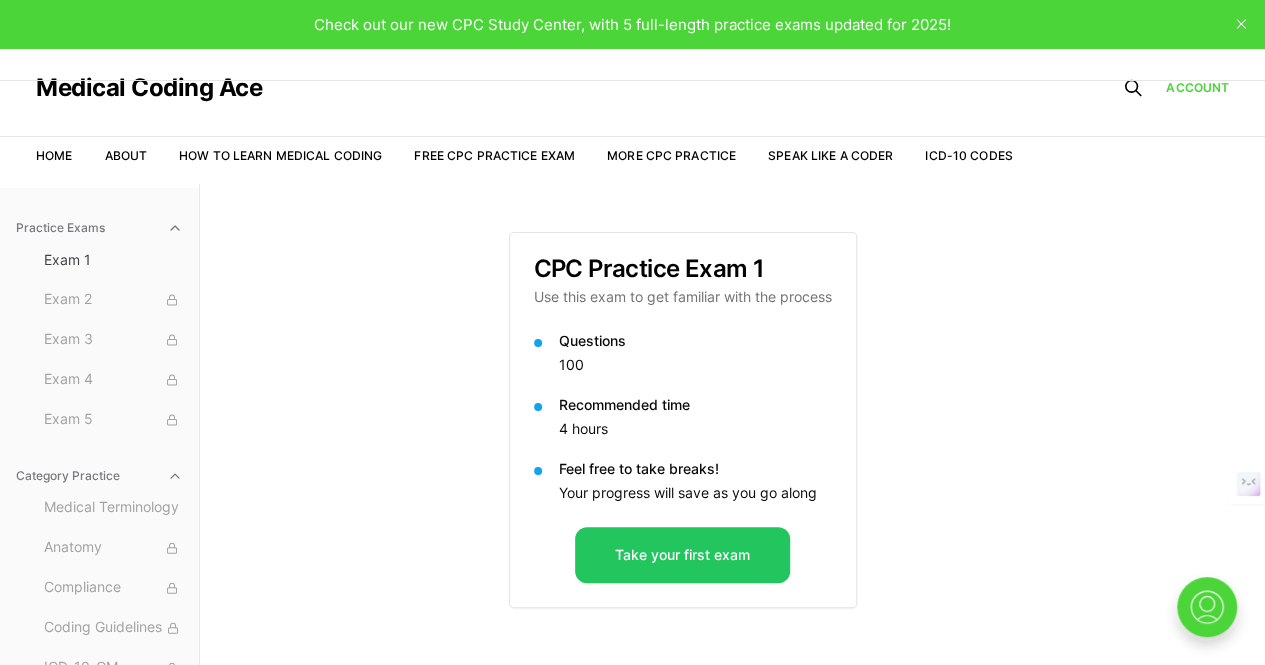 scroll, scrollTop: 0, scrollLeft: 0, axis: both 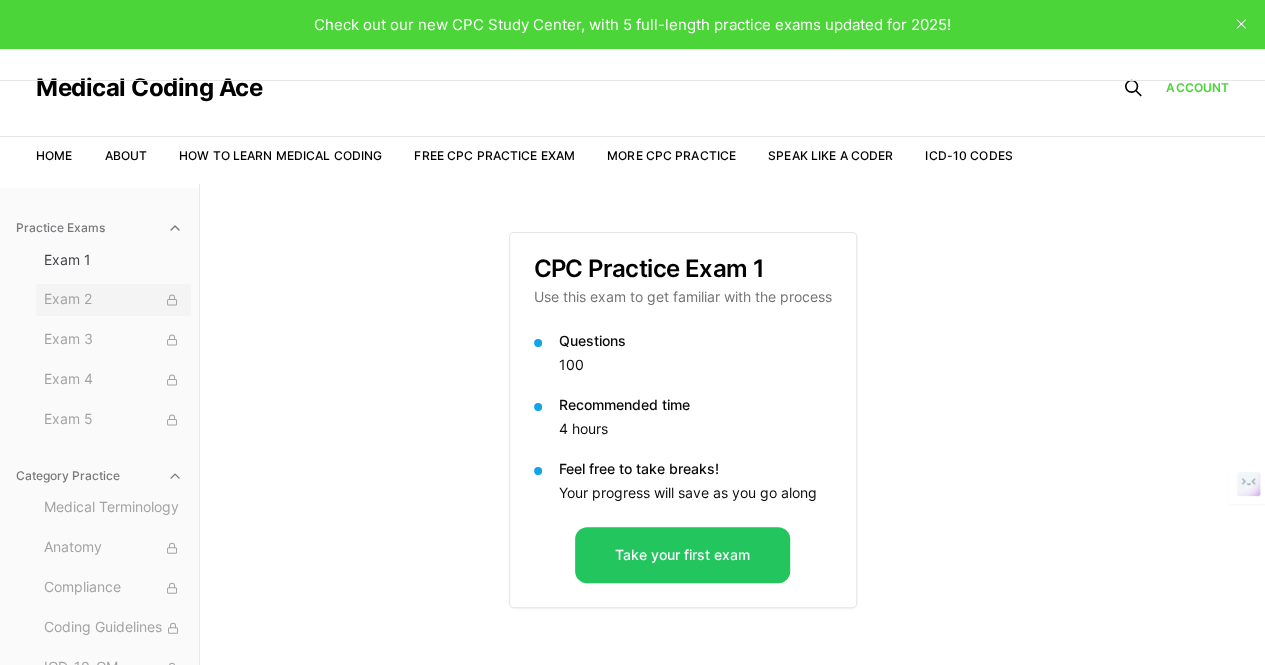 click on "Exam 2" at bounding box center [113, 300] 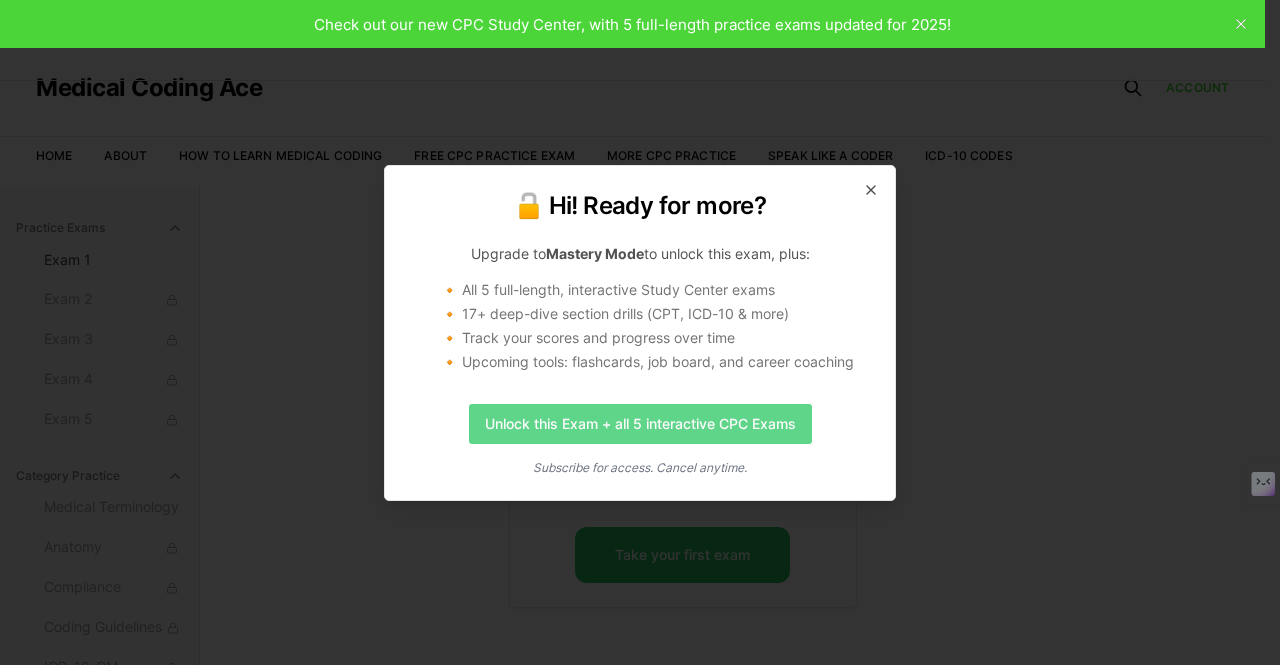 click on "Unlock this Exam + all 5 interactive CPC Exams" at bounding box center (640, 424) 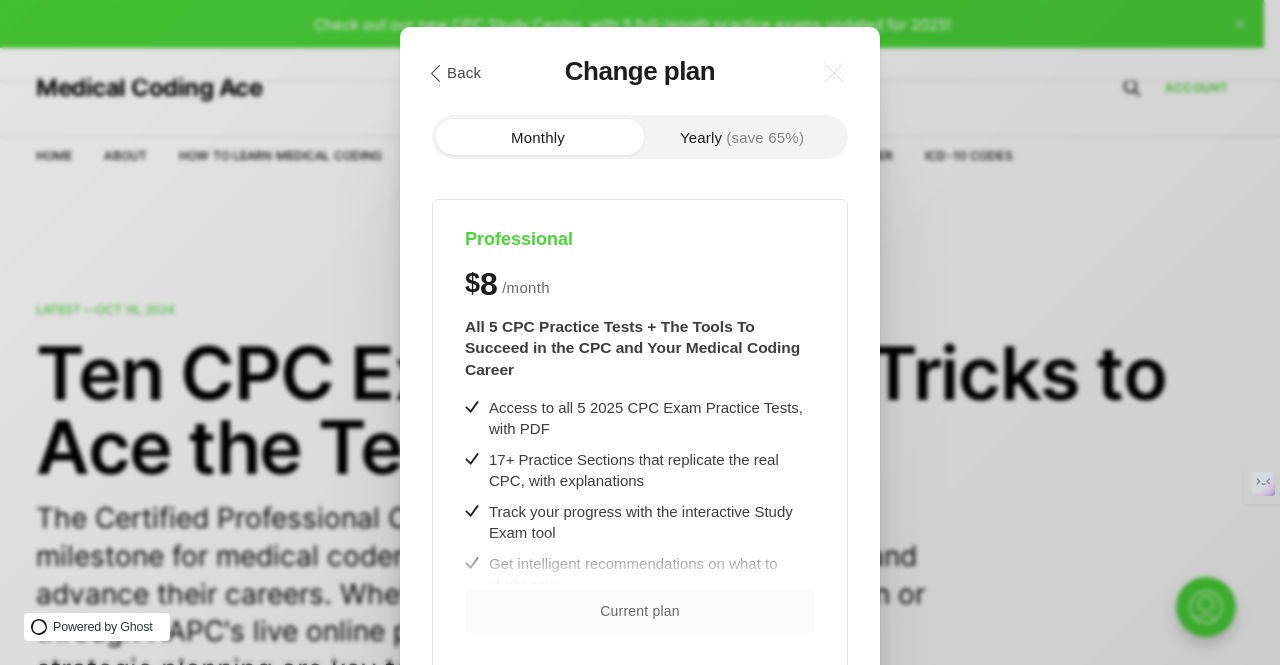 scroll, scrollTop: 0, scrollLeft: 0, axis: both 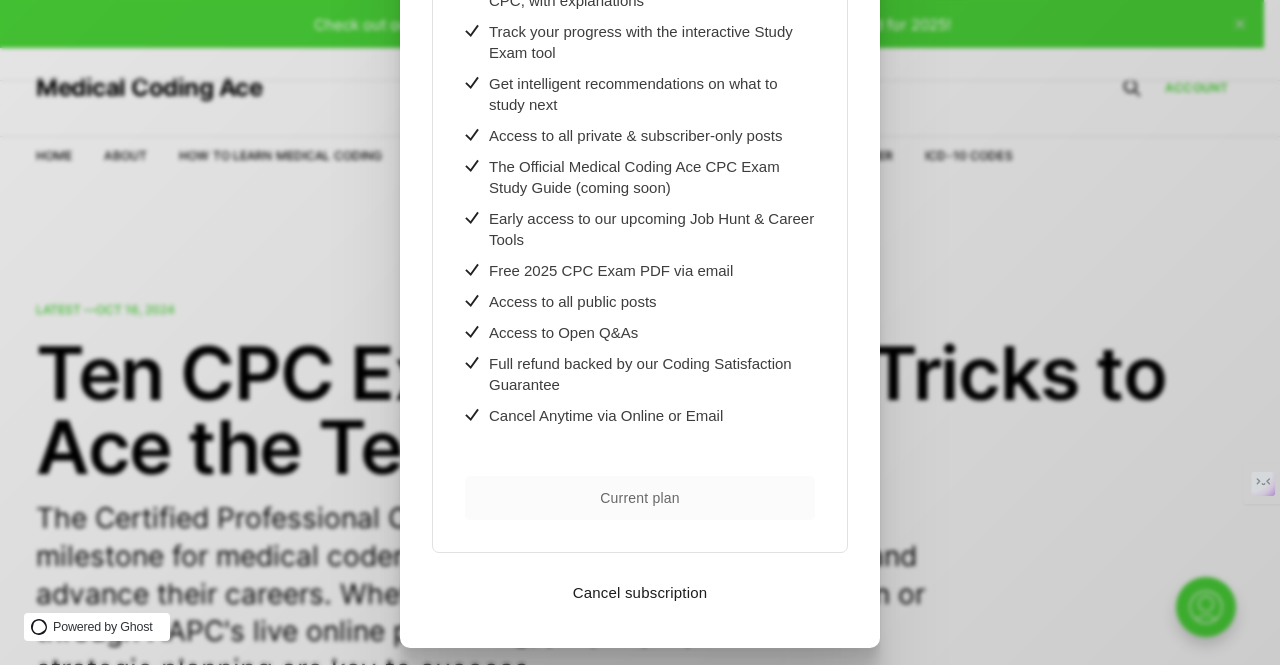 click on "Current plan" at bounding box center (639, 498) 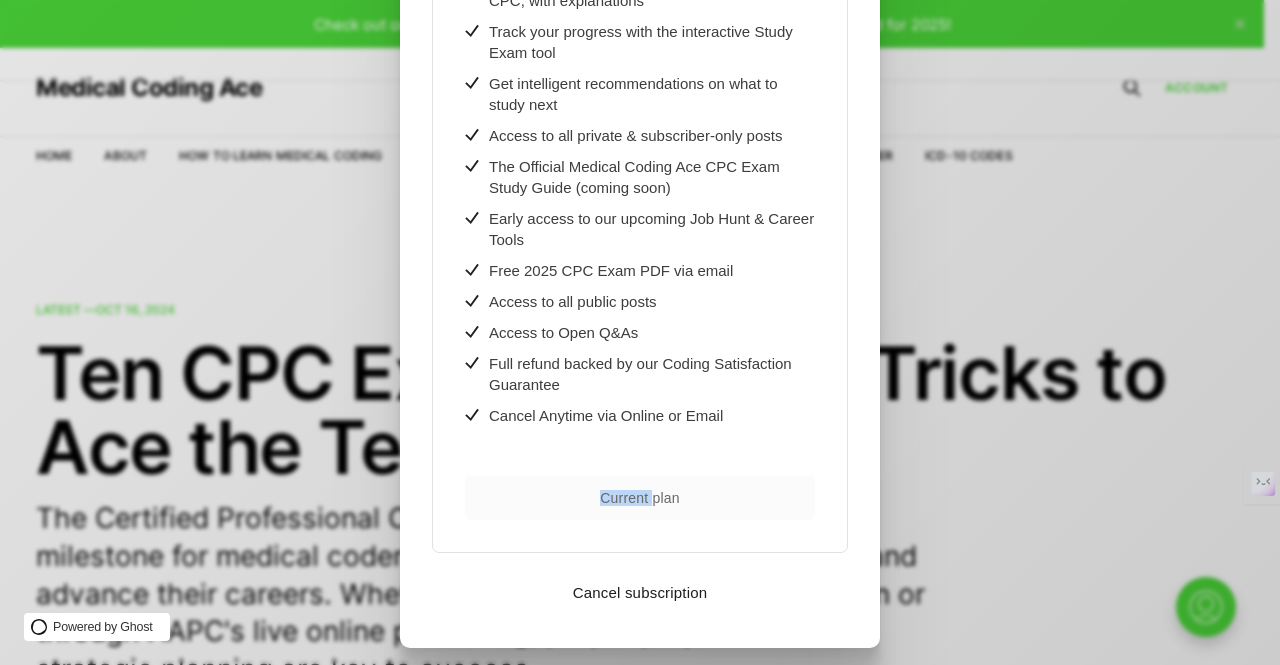 click on "Current plan" at bounding box center (639, 498) 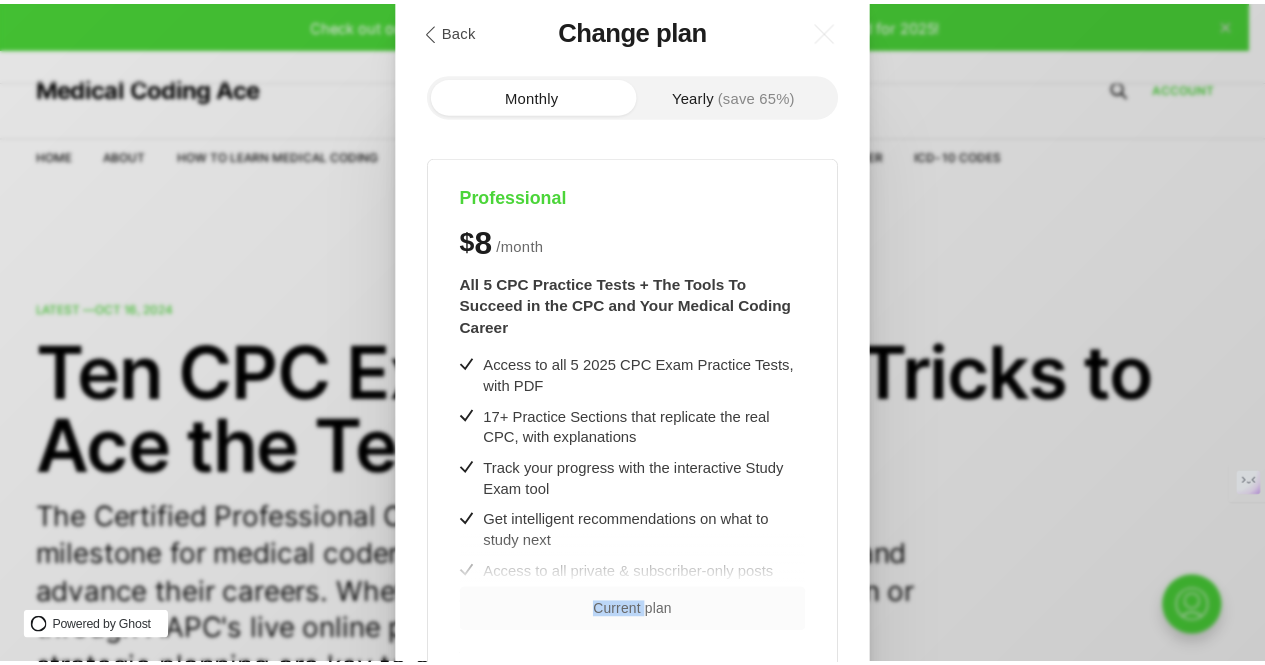 scroll, scrollTop: 0, scrollLeft: 0, axis: both 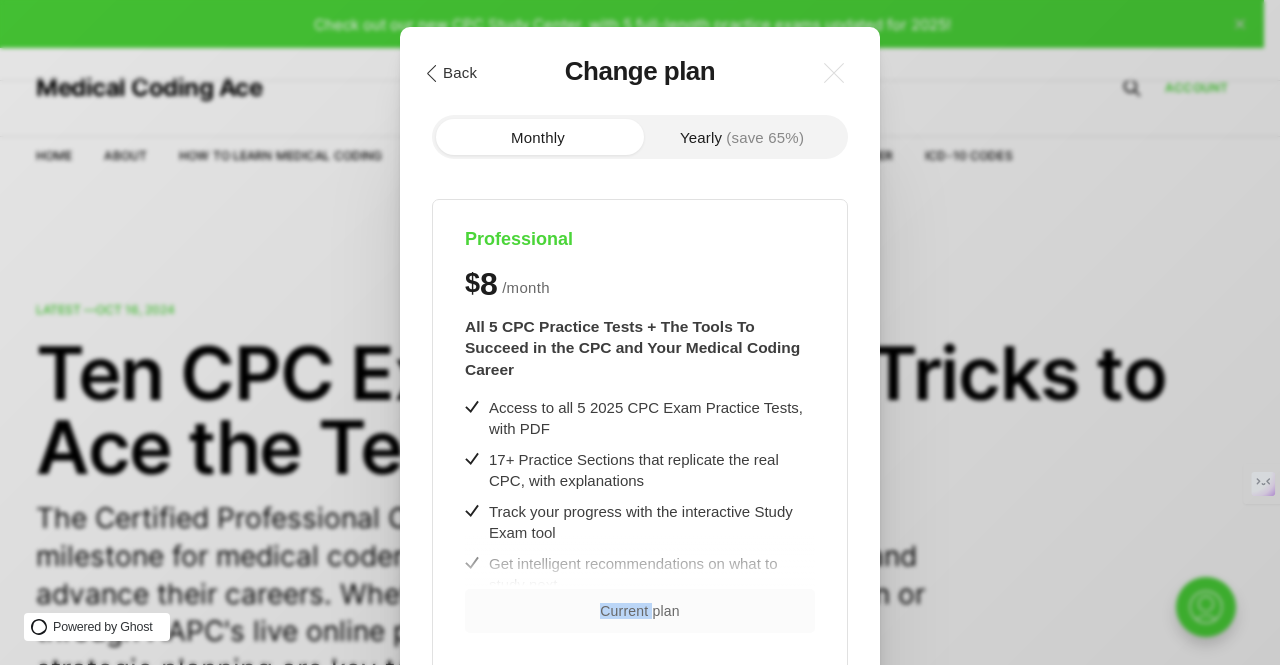 click on ".cls-1{fill:none;stroke:currentColor;stroke-linecap:round;stroke-linejoin:round;stroke-width:1.5px;fill-rule:evenodd;}   Back" at bounding box center (450, 73) 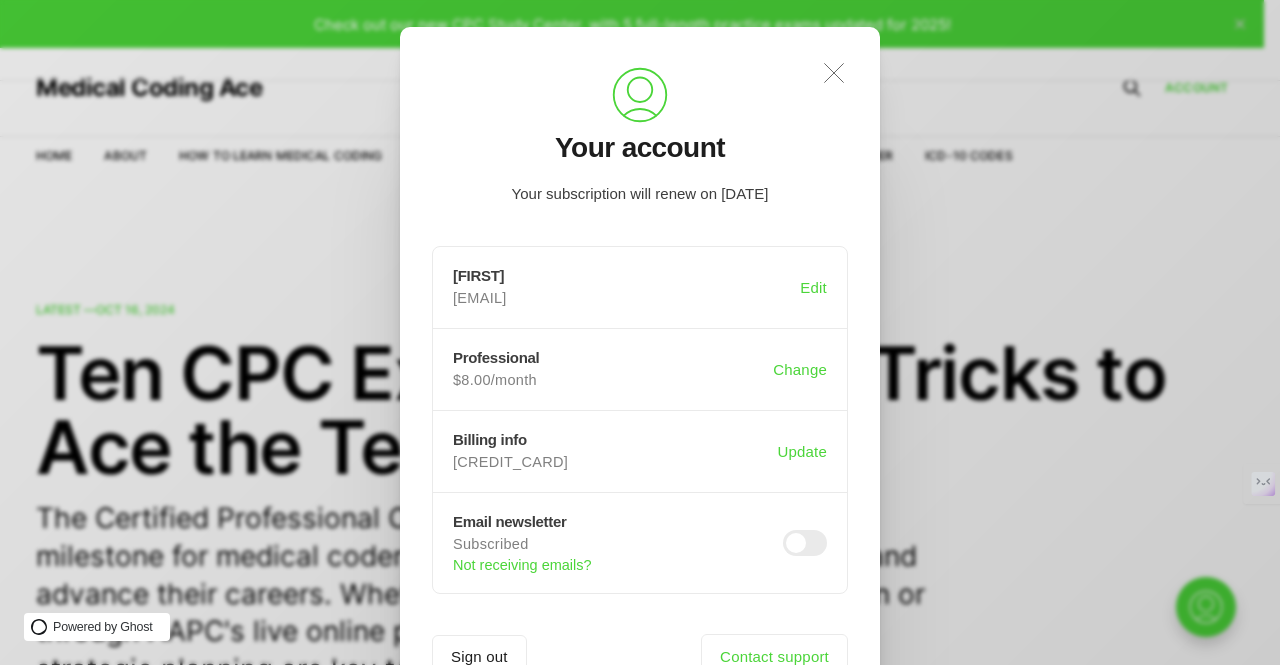 click 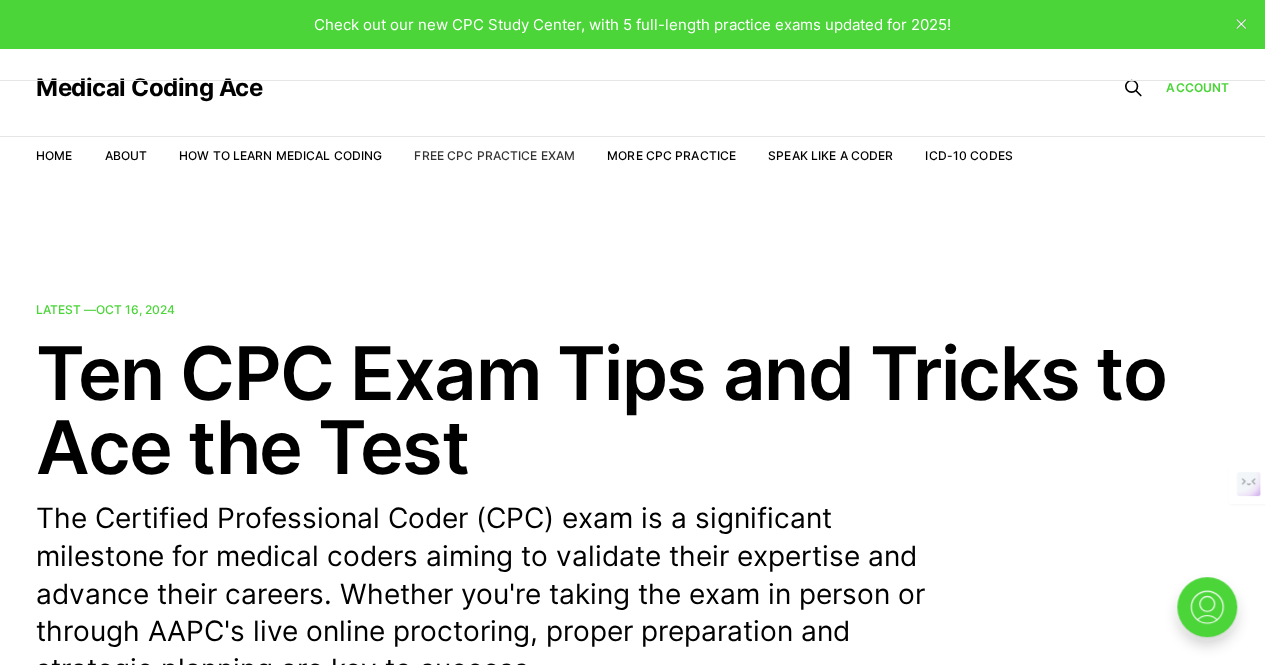 click on "Free CPC Practice Exam" at bounding box center [494, 155] 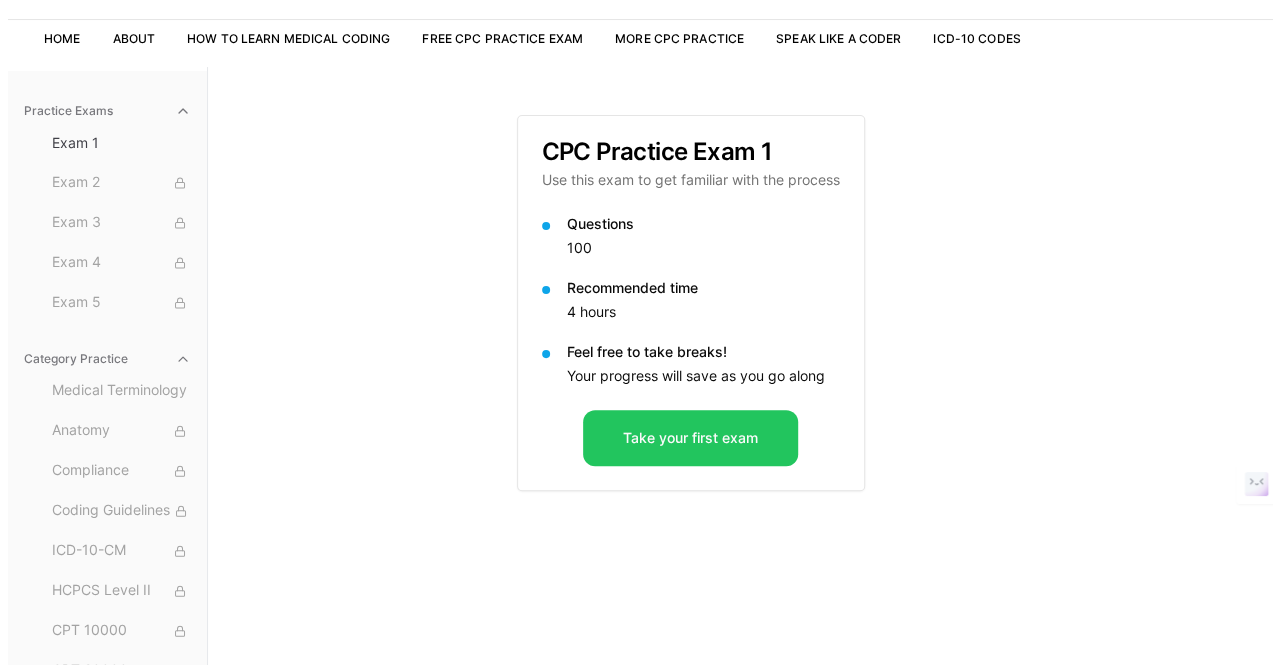 scroll, scrollTop: 184, scrollLeft: 0, axis: vertical 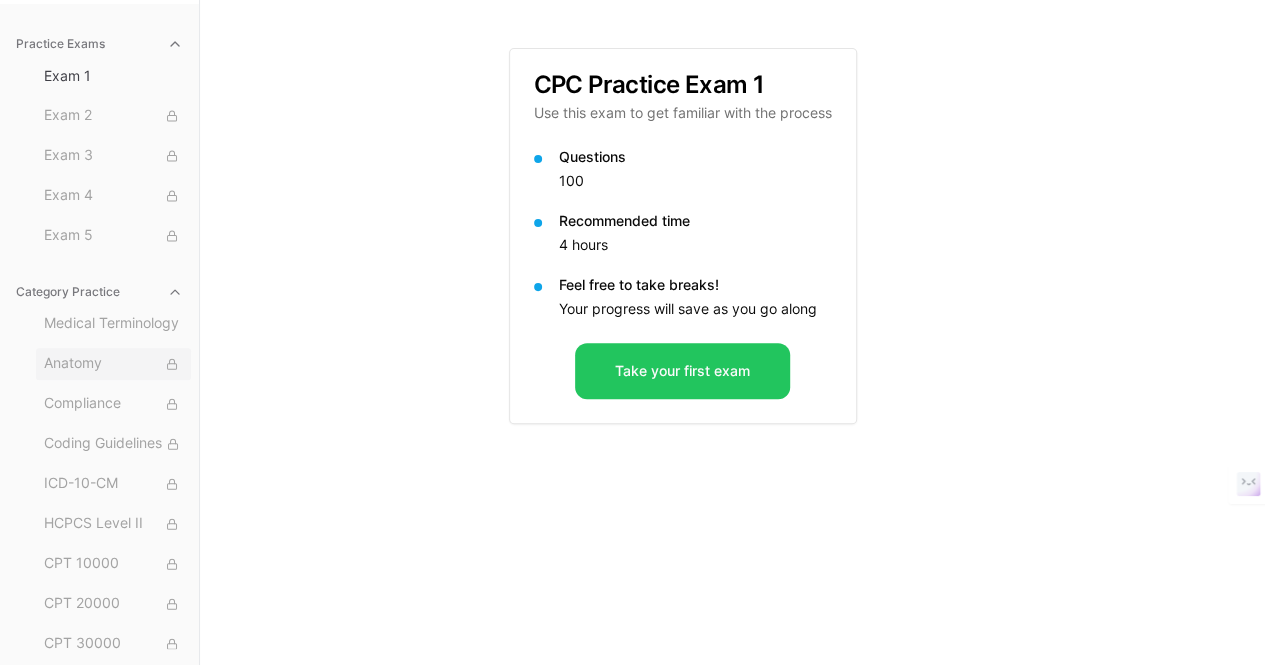 click on "Anatomy" at bounding box center [113, 364] 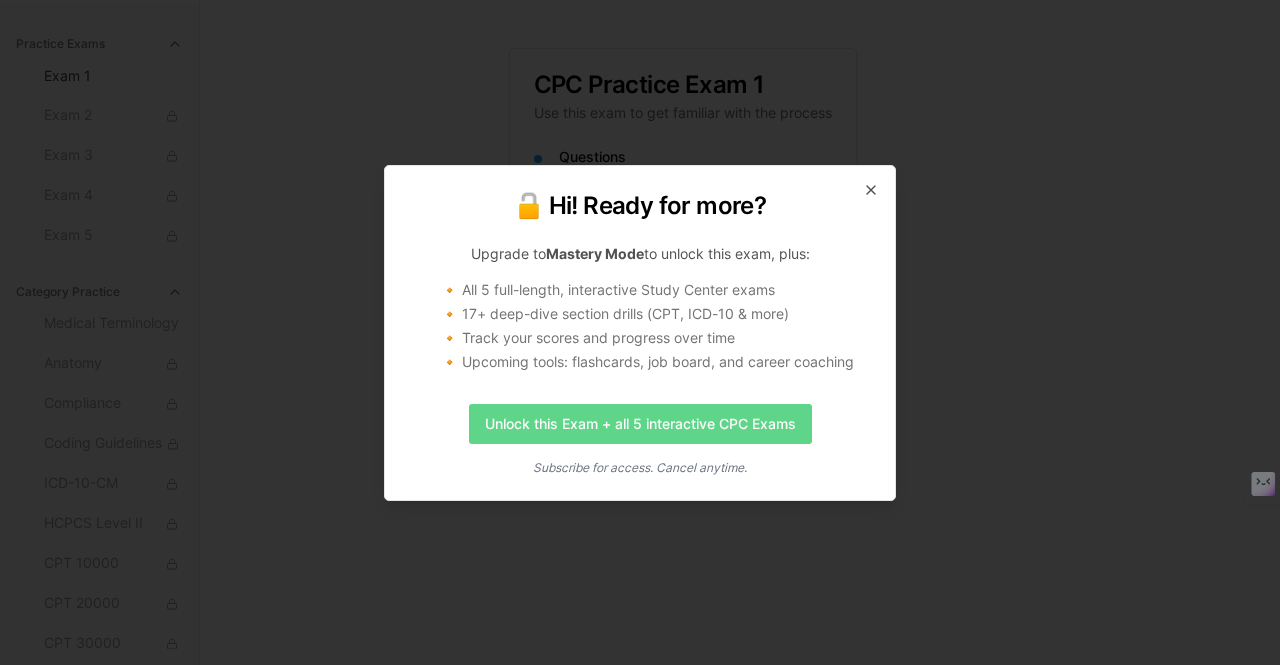 click on "Unlock this Exam + all 5 interactive CPC Exams" at bounding box center [640, 424] 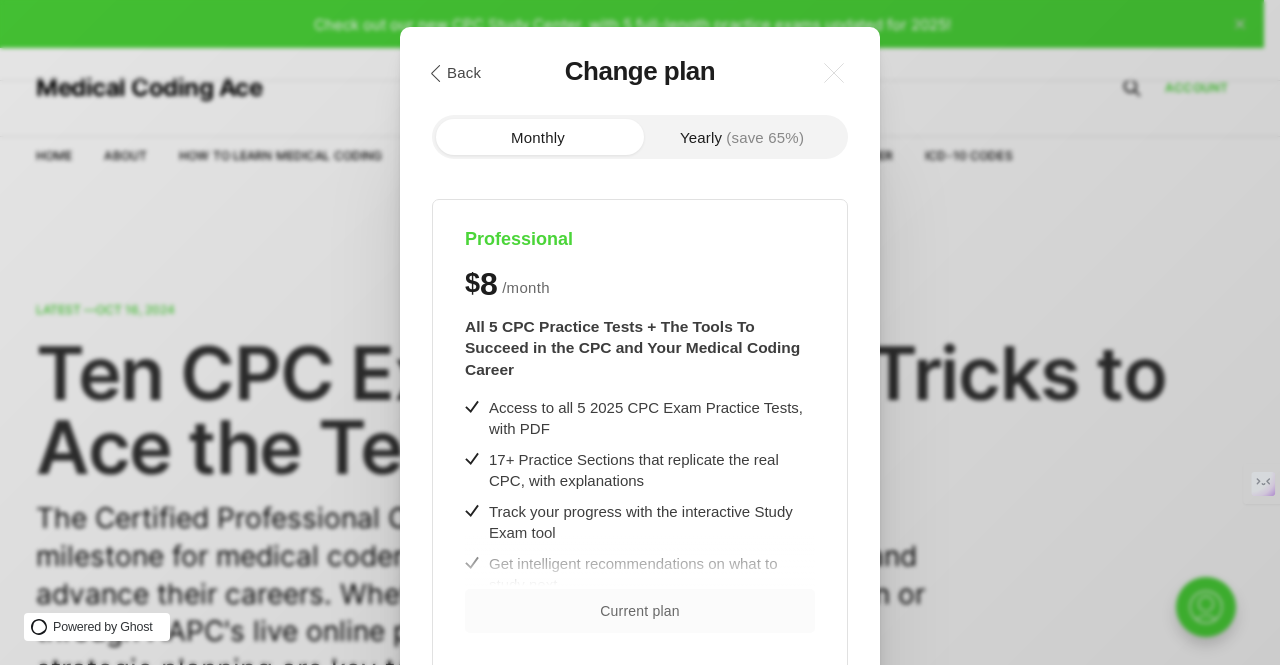 scroll, scrollTop: 0, scrollLeft: 0, axis: both 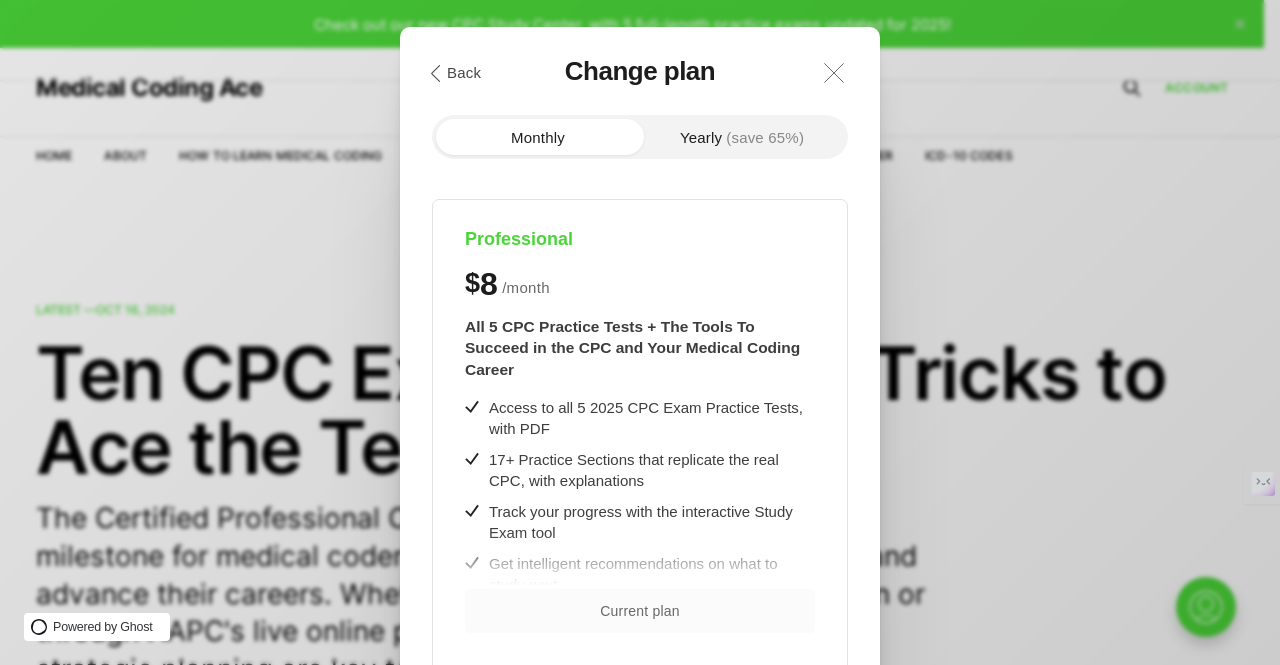 click 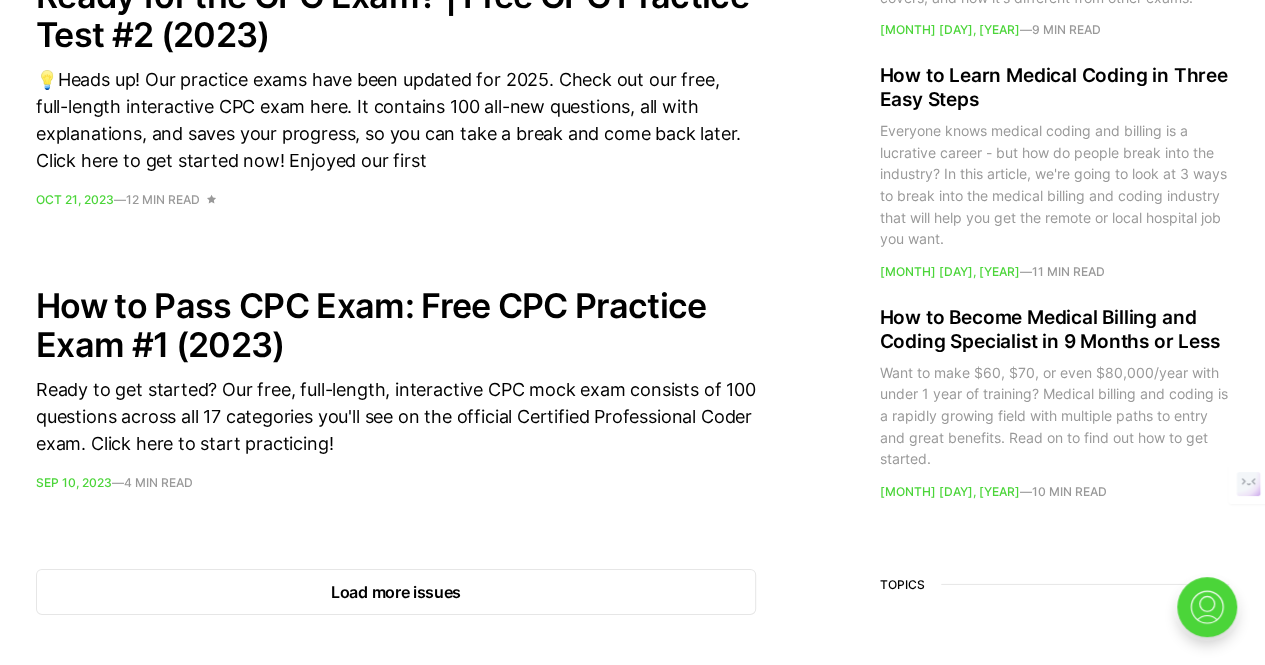 scroll, scrollTop: 2849, scrollLeft: 0, axis: vertical 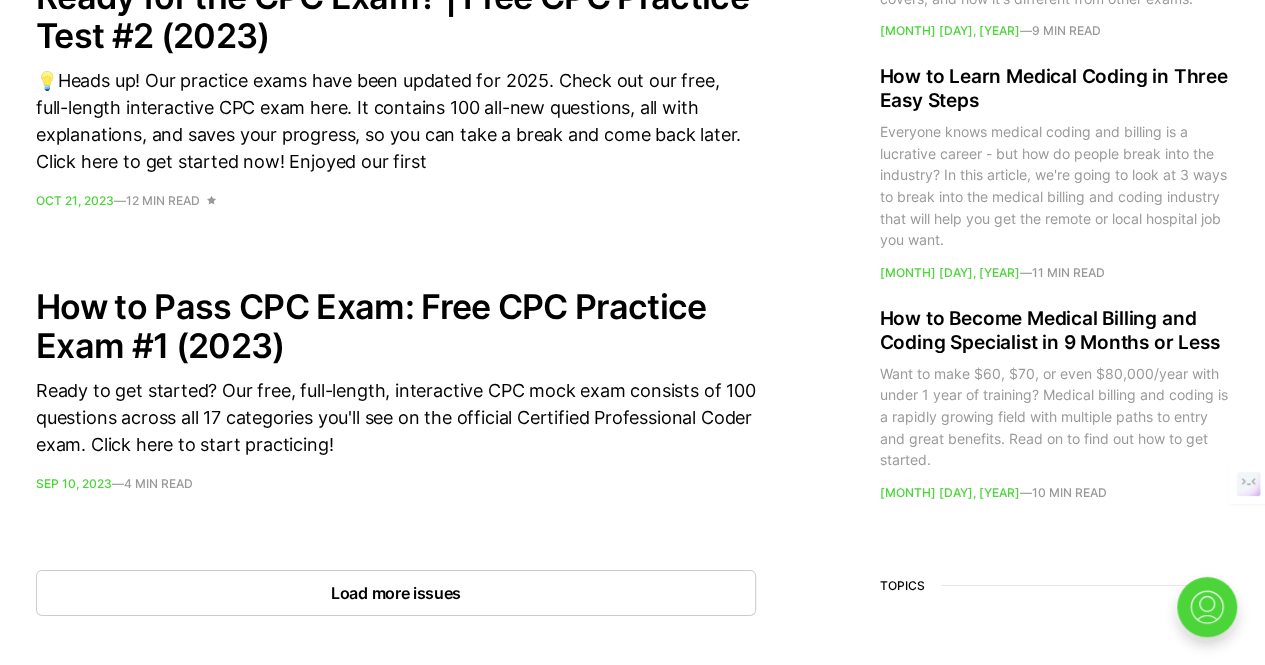 click on "Load more issues" at bounding box center (396, 593) 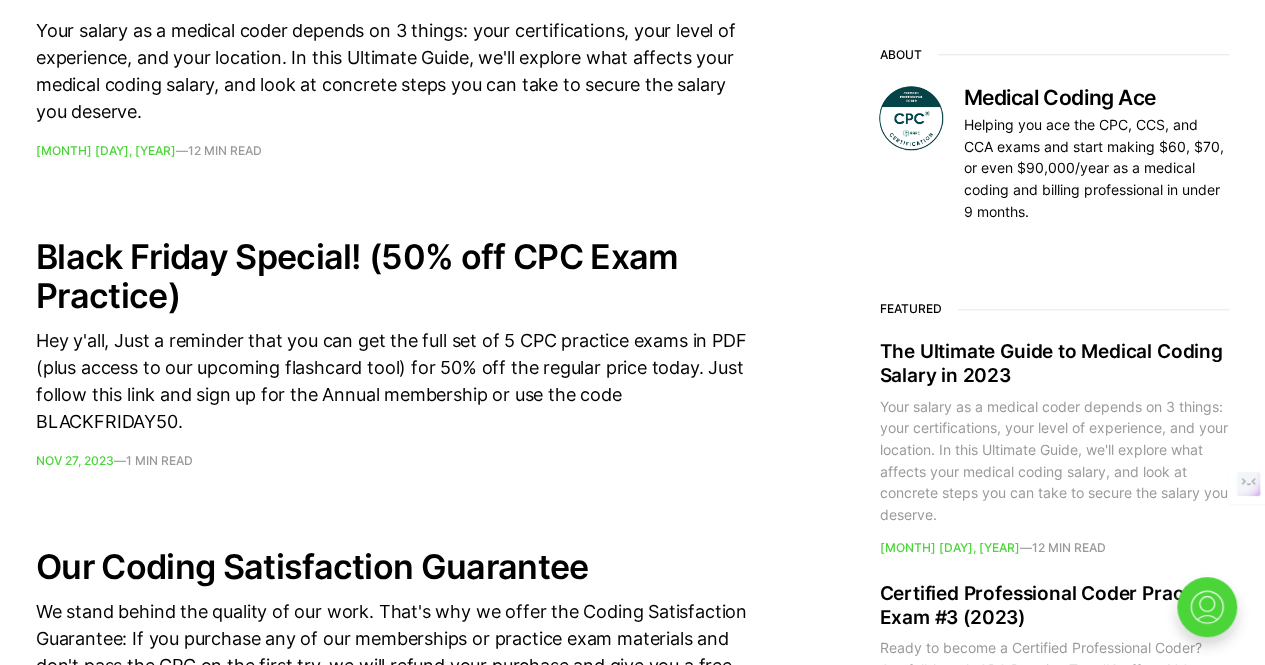 scroll, scrollTop: 0, scrollLeft: 0, axis: both 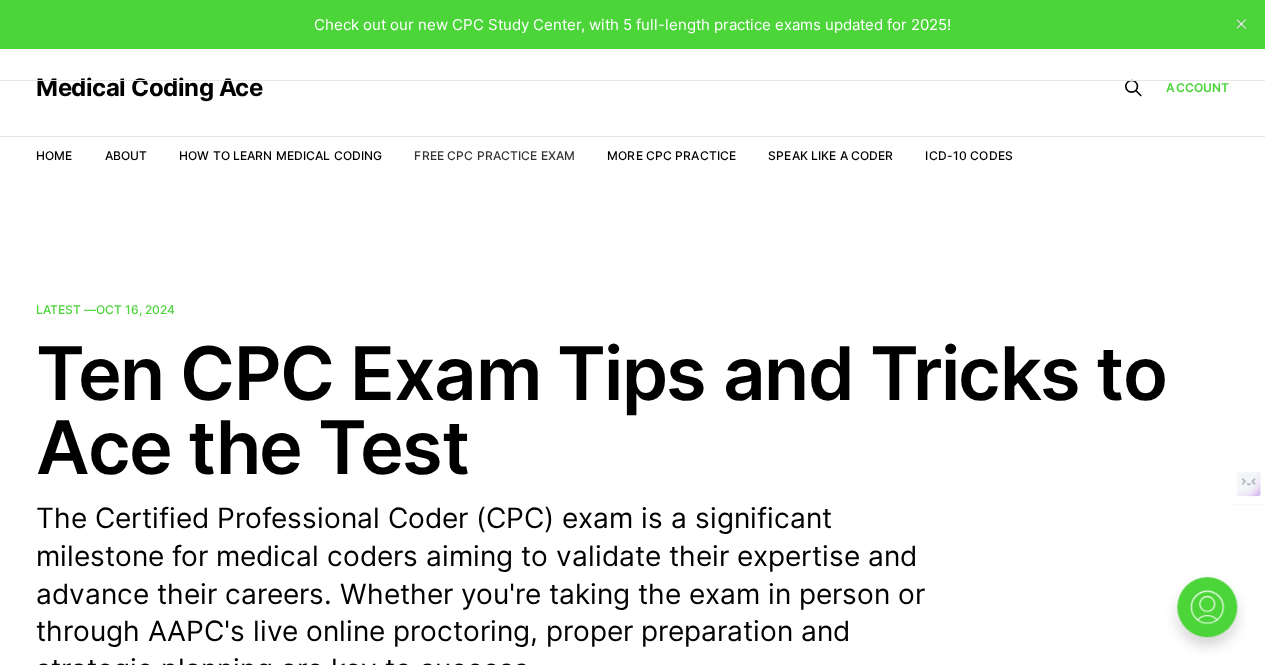 click on "Free CPC Practice Exam" at bounding box center (494, 155) 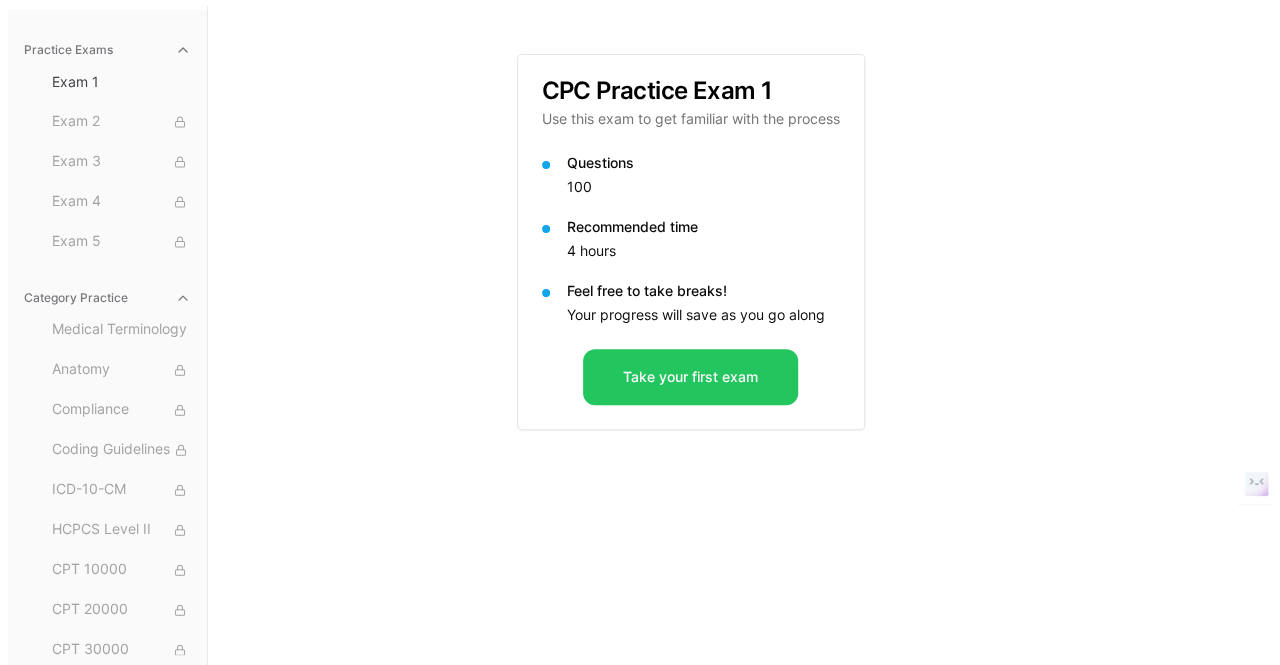 scroll, scrollTop: 184, scrollLeft: 0, axis: vertical 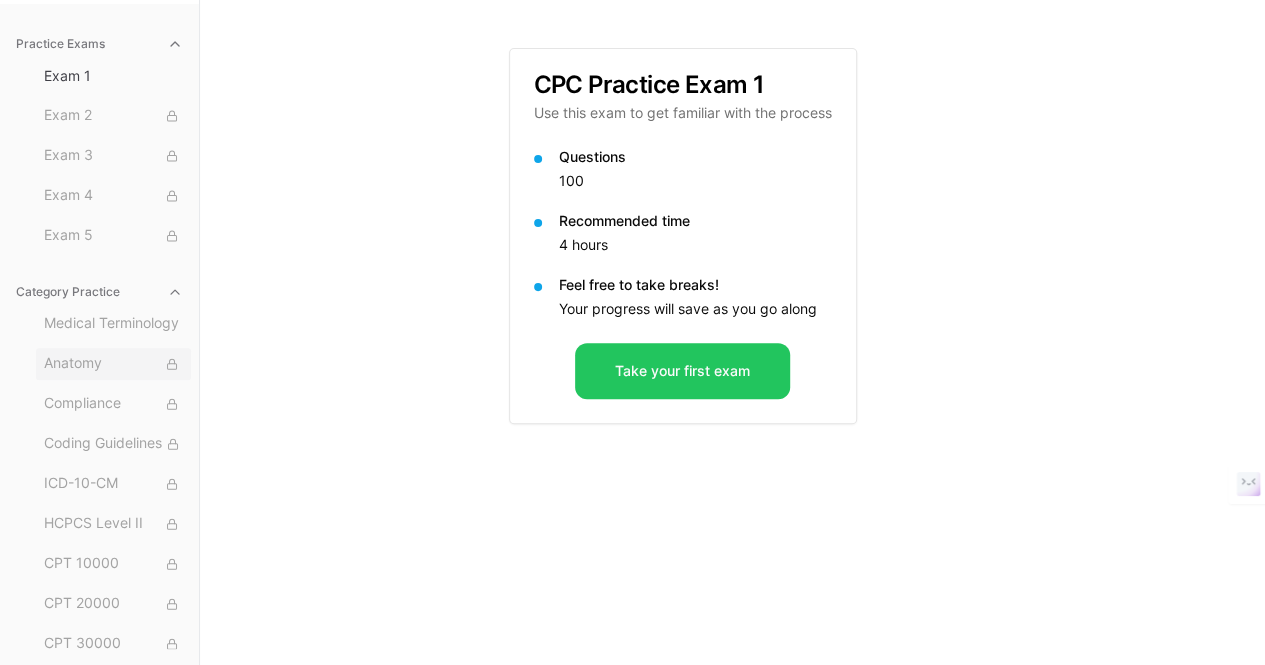 click on "Anatomy" at bounding box center [113, 364] 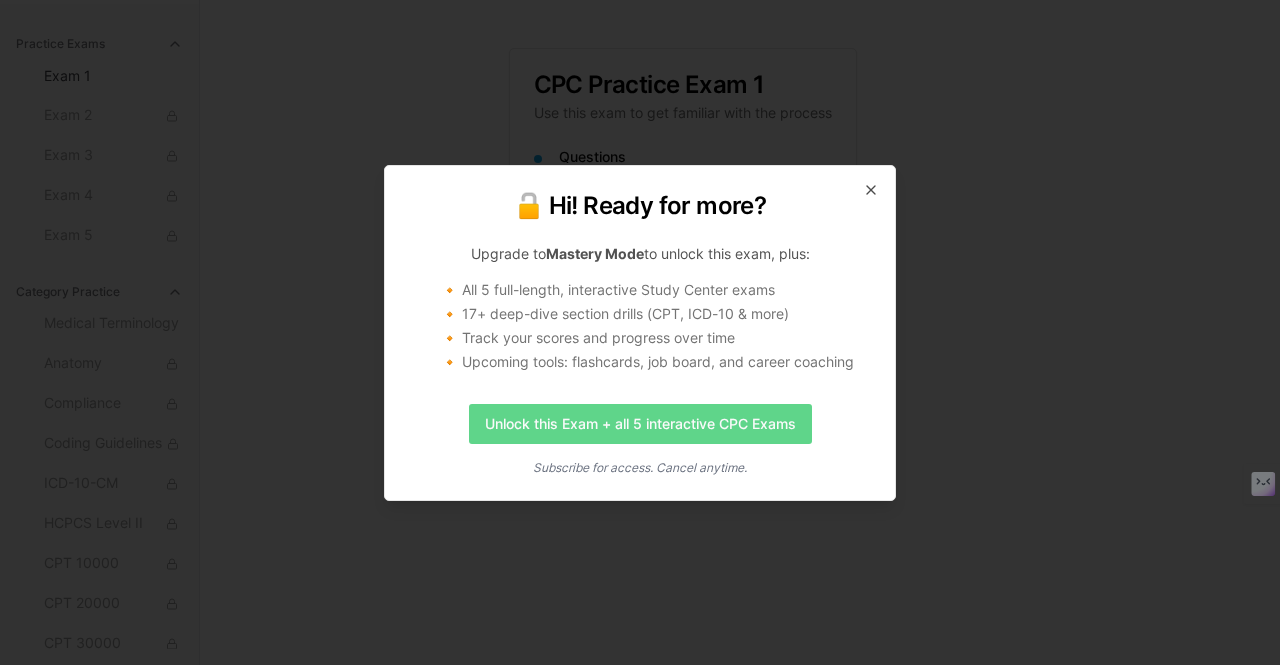 click on "Unlock this Exam + all 5 interactive CPC Exams" at bounding box center (640, 424) 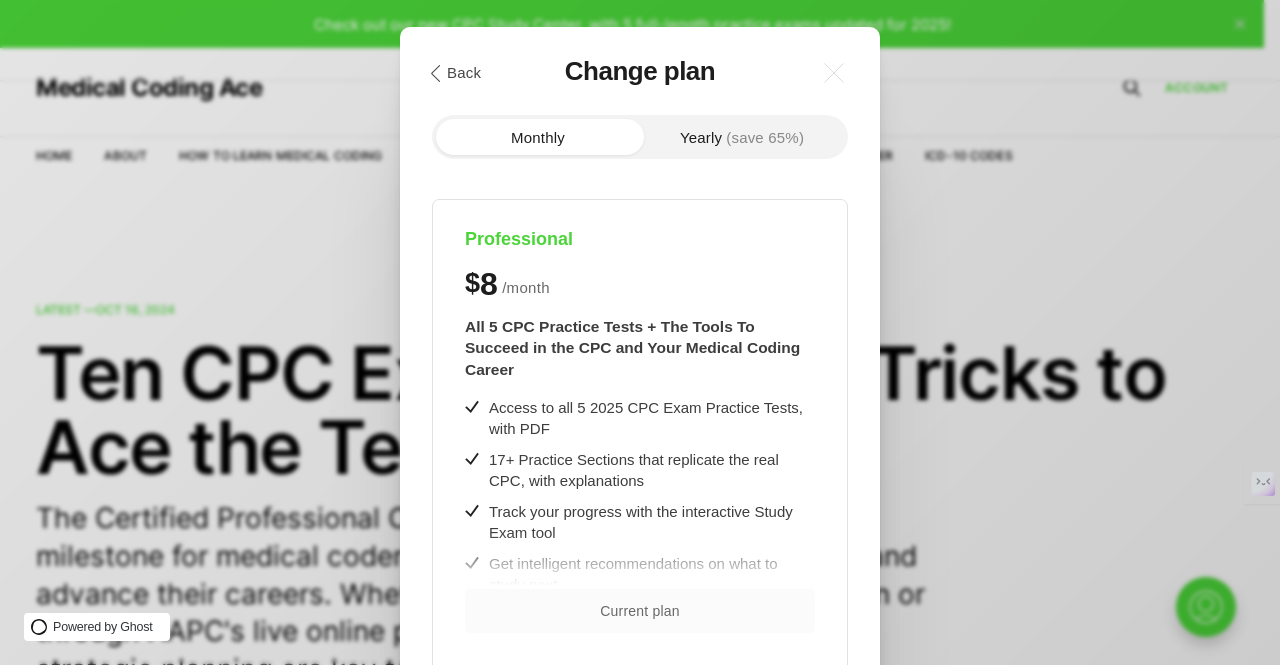 scroll, scrollTop: 0, scrollLeft: 0, axis: both 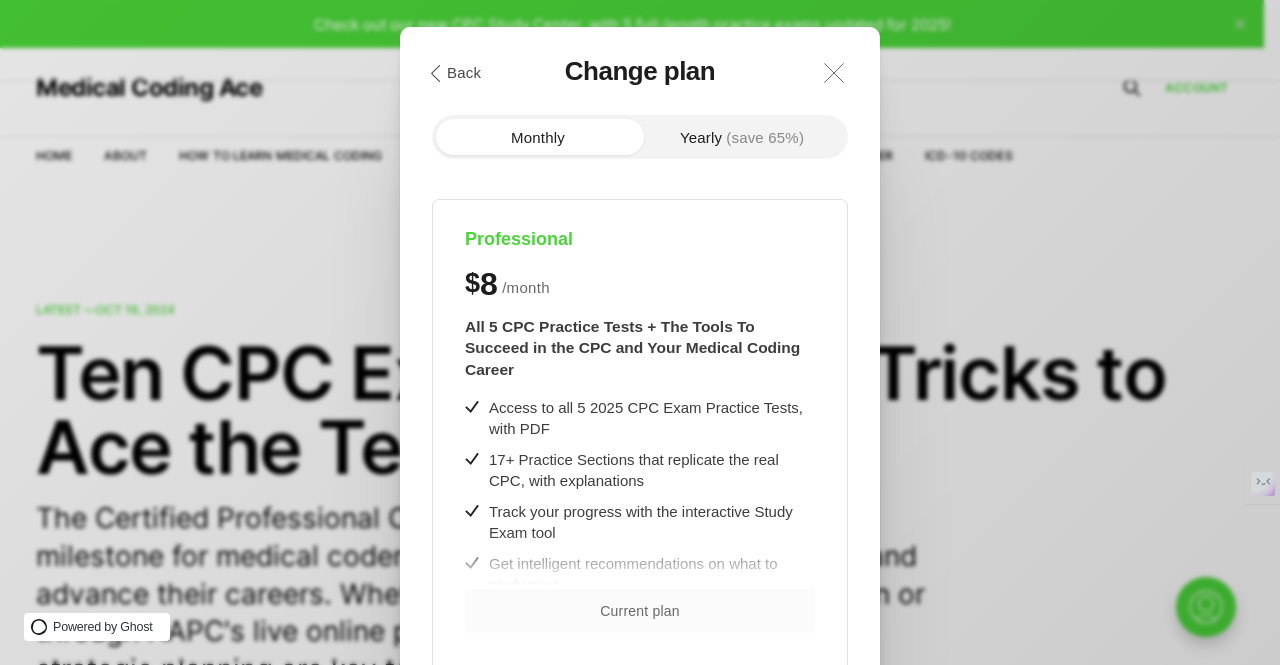 click 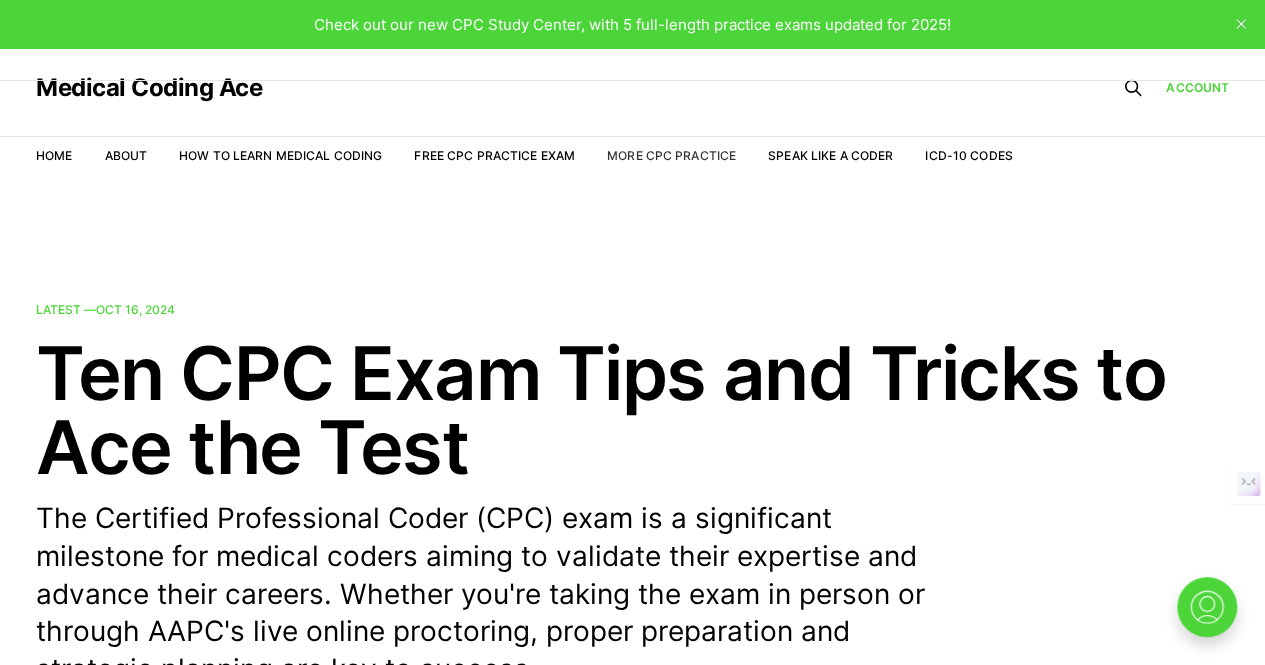 click on "More CPC Practice" at bounding box center (671, 155) 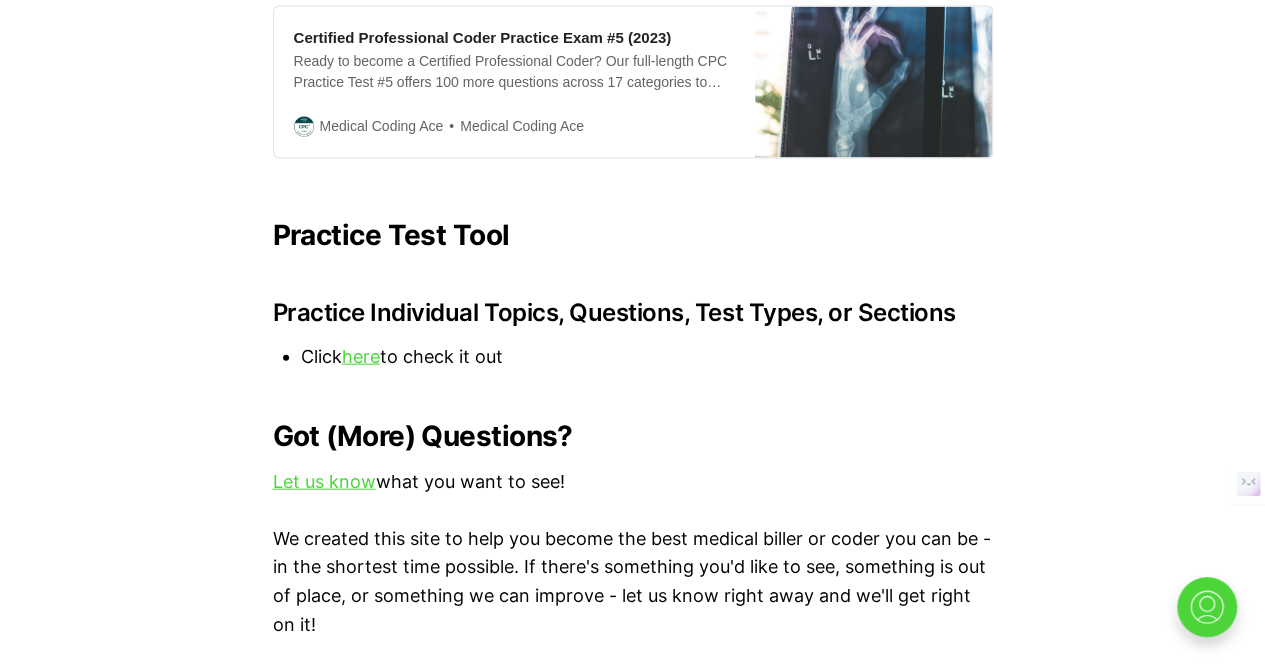 scroll, scrollTop: 2038, scrollLeft: 0, axis: vertical 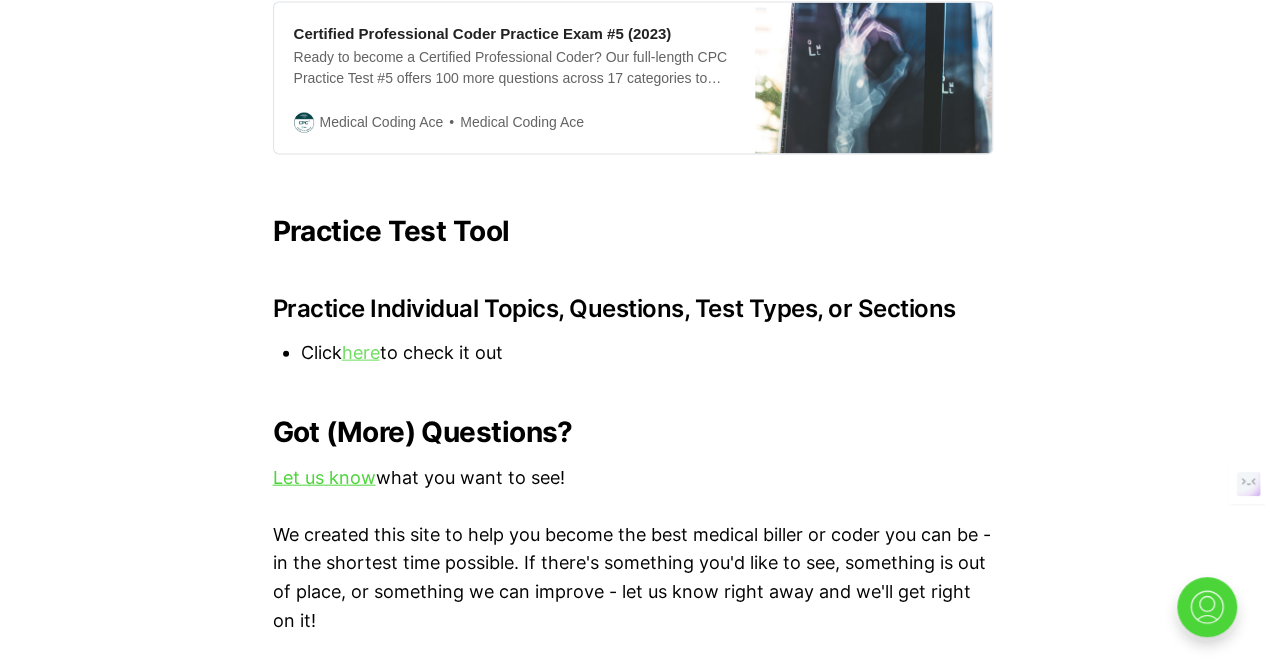 click on "here" at bounding box center [361, 352] 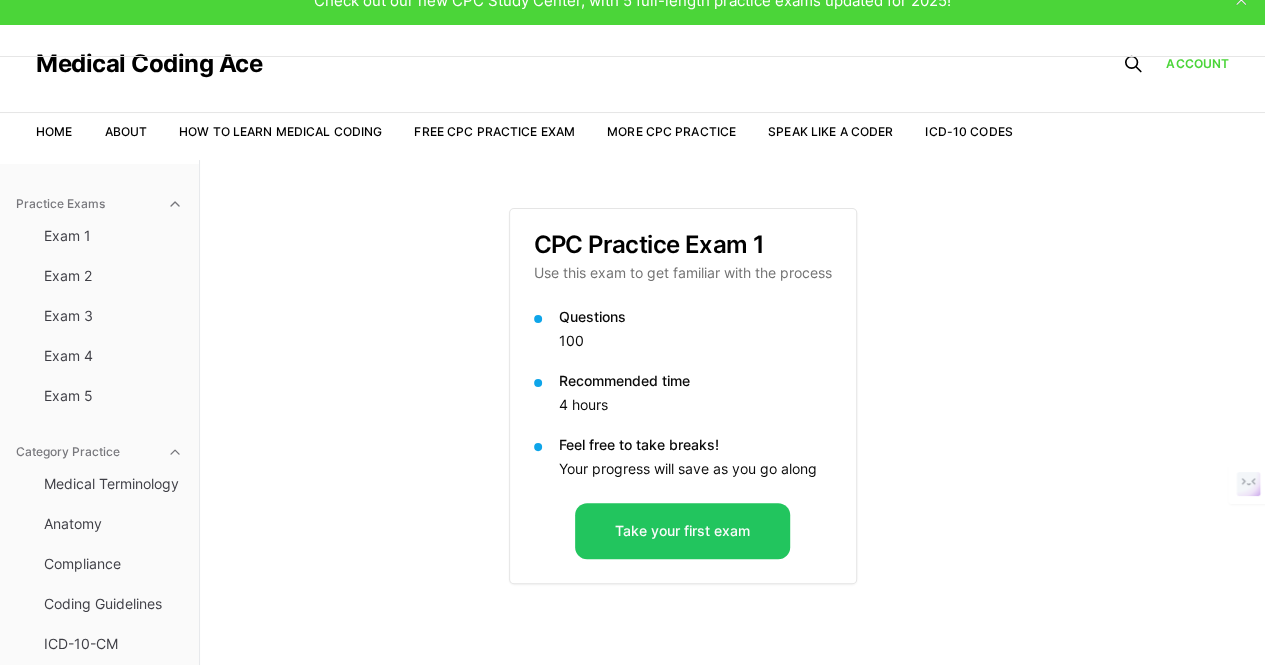 scroll, scrollTop: 0, scrollLeft: 0, axis: both 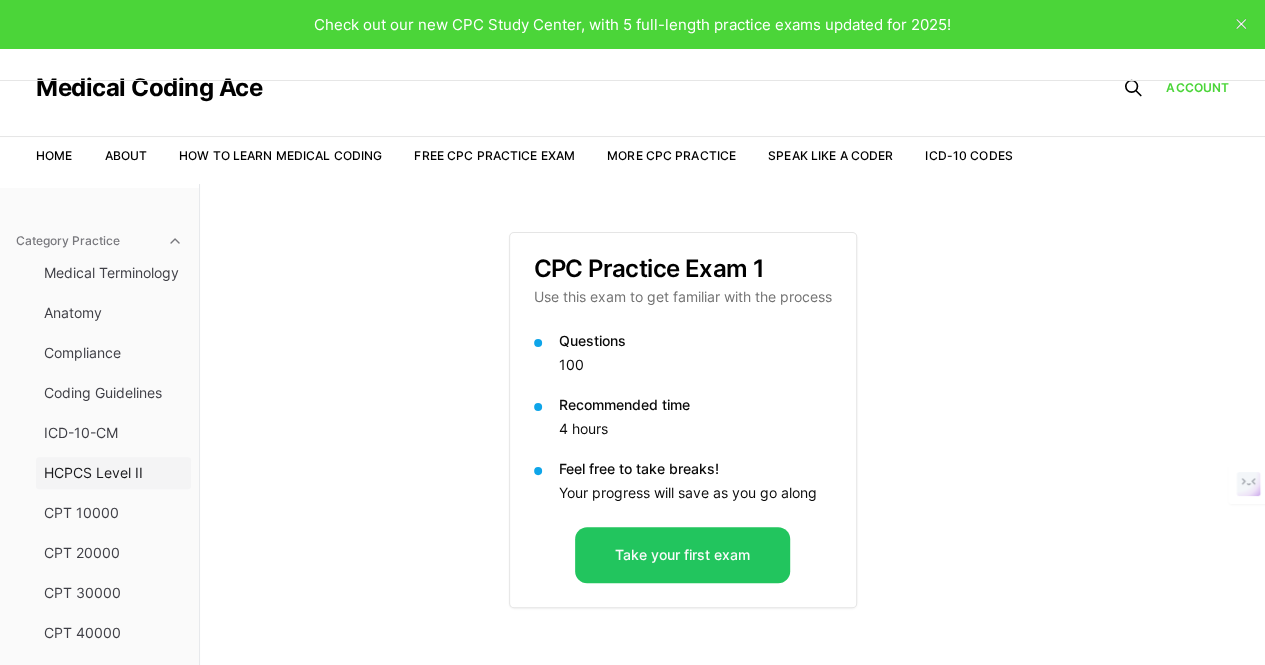 click on "HCPCS Level II" at bounding box center [113, 473] 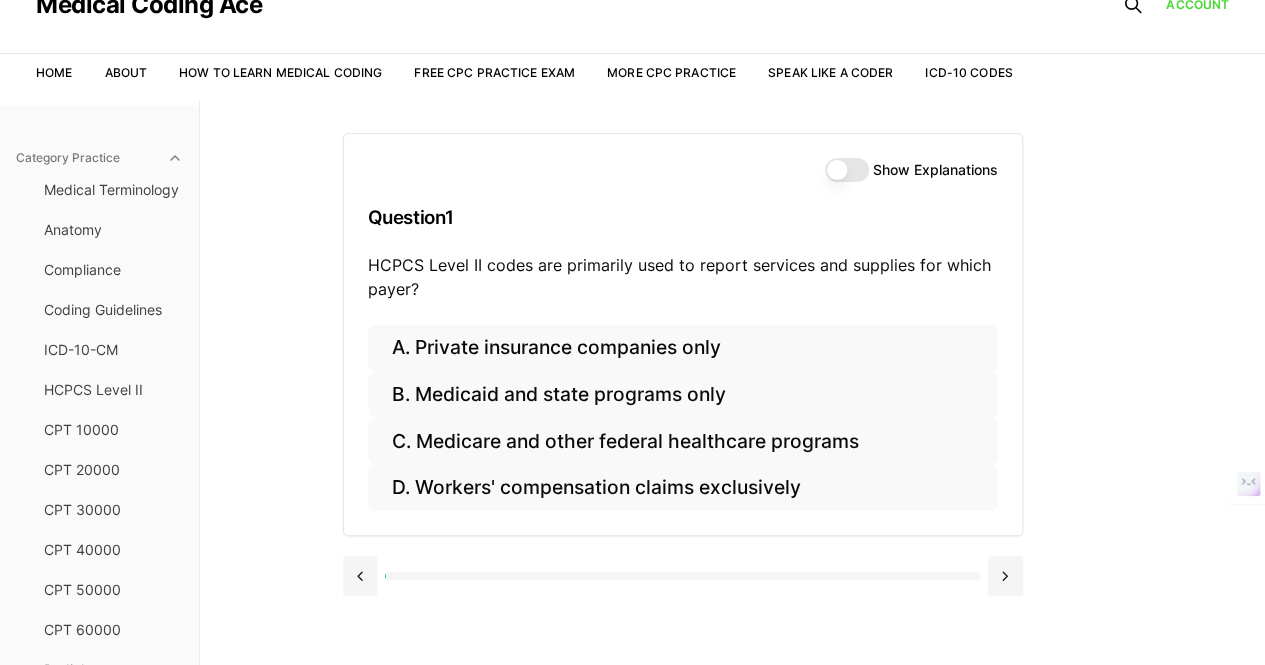 scroll, scrollTop: 0, scrollLeft: 0, axis: both 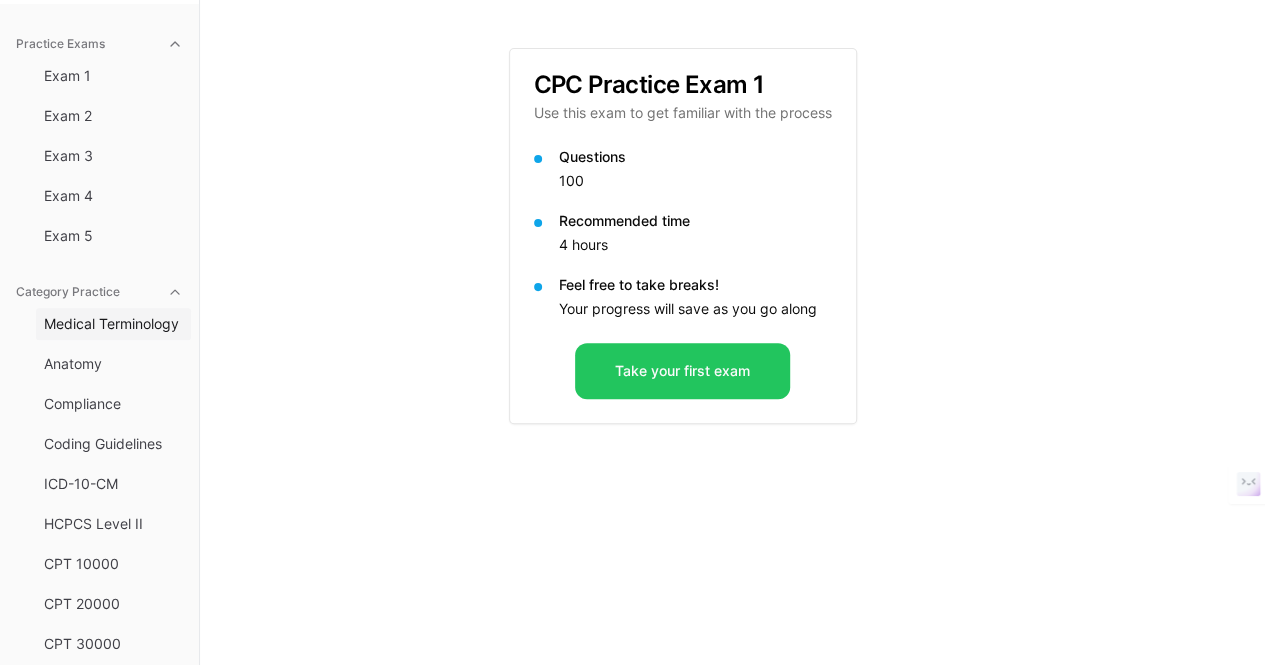 click on "Medical Terminology" at bounding box center [113, 324] 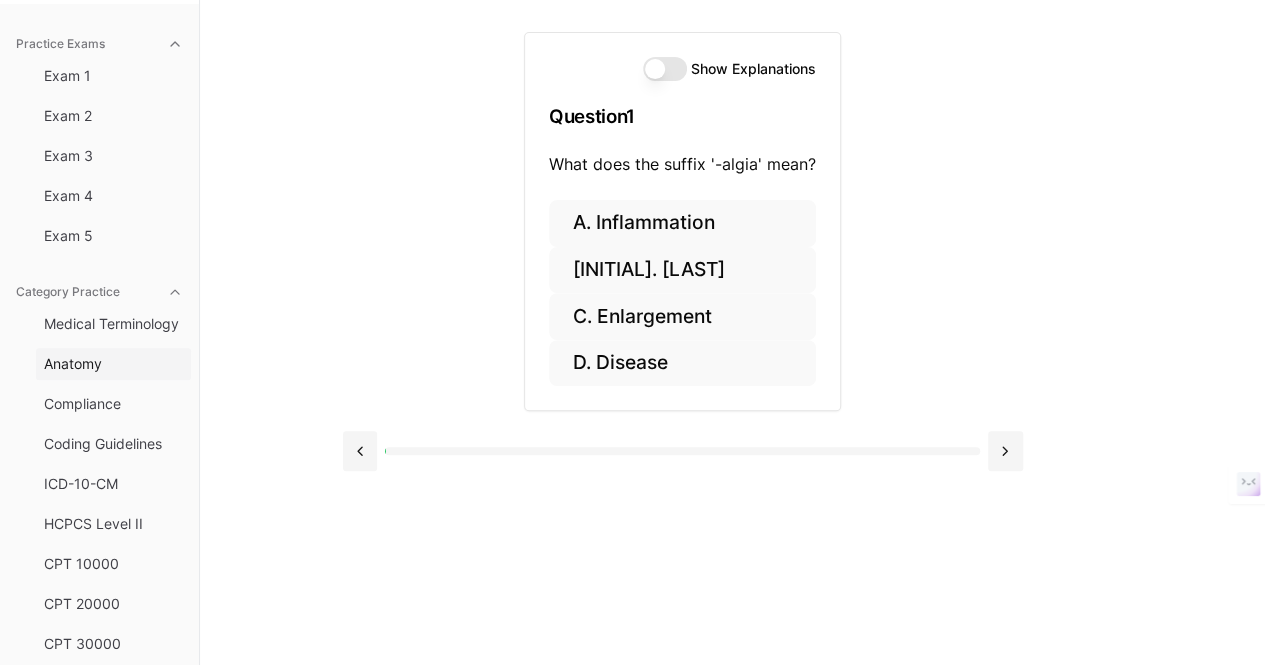 click on "Anatomy" at bounding box center [113, 364] 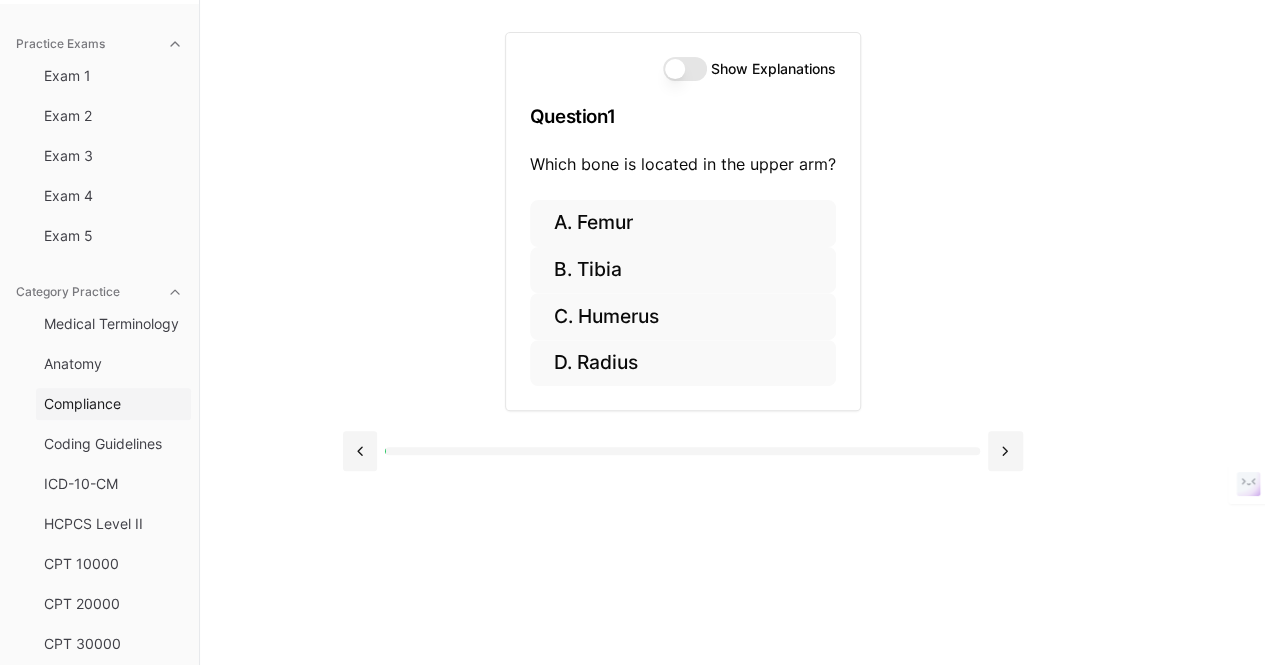 click on "Compliance" at bounding box center [113, 404] 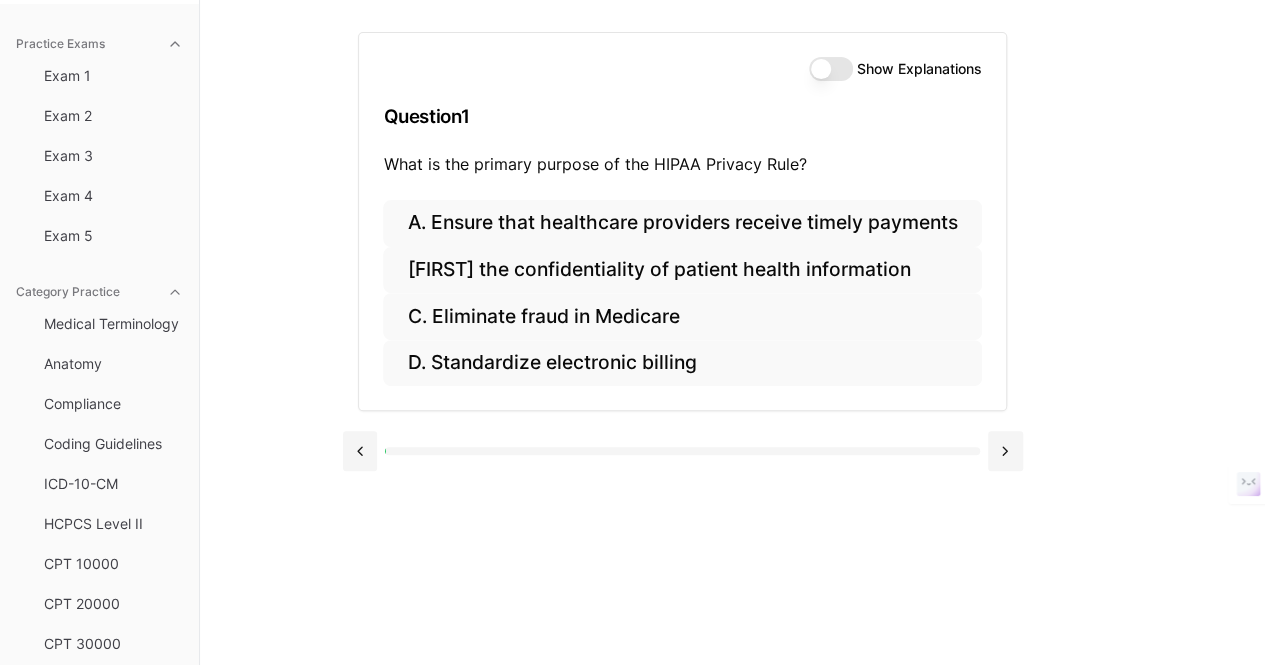 click on "Show Explanations" at bounding box center [682, 69] 